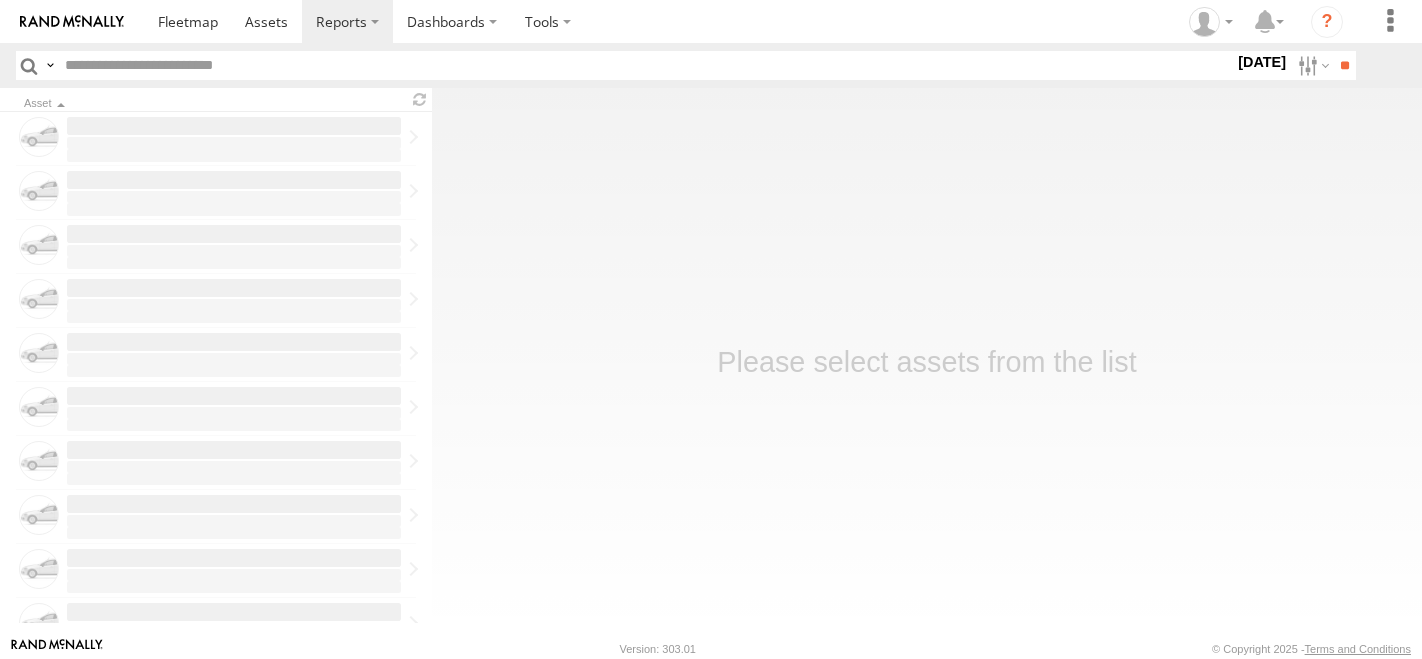 scroll, scrollTop: 0, scrollLeft: 0, axis: both 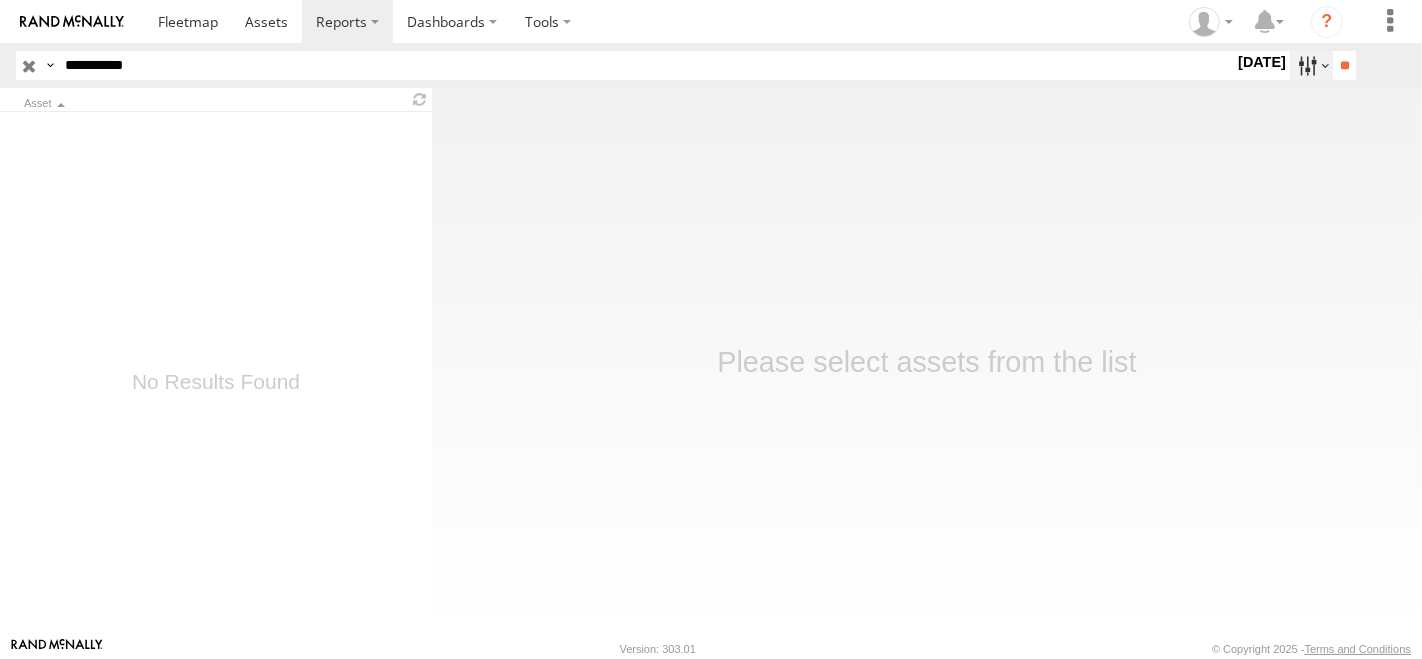 click at bounding box center [1311, 65] 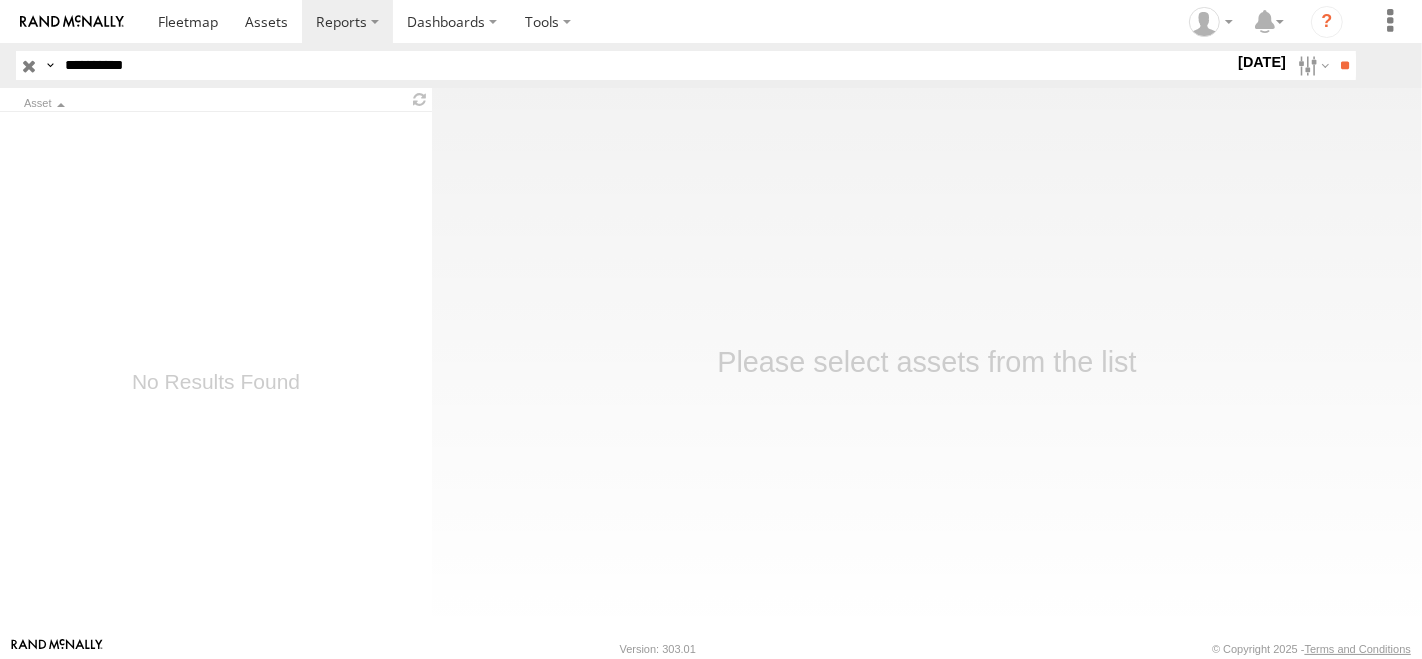 click at bounding box center [0, 0] 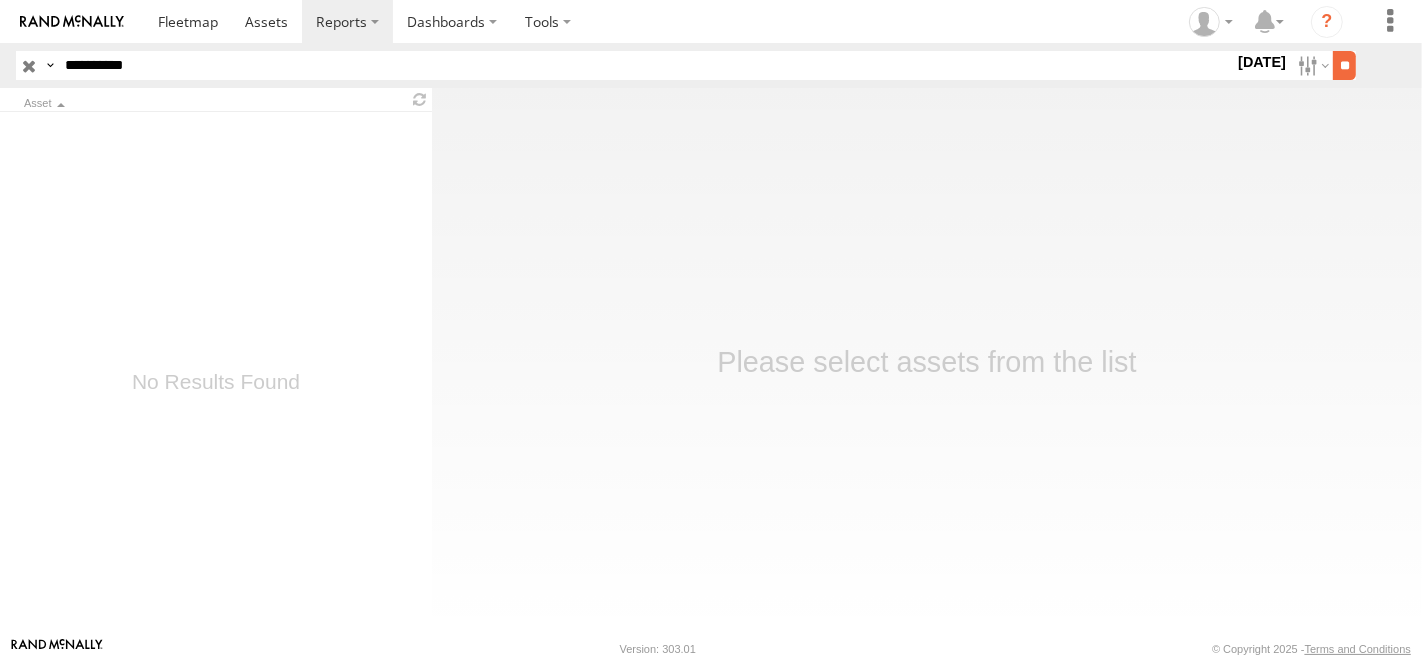 click on "**" at bounding box center [1344, 65] 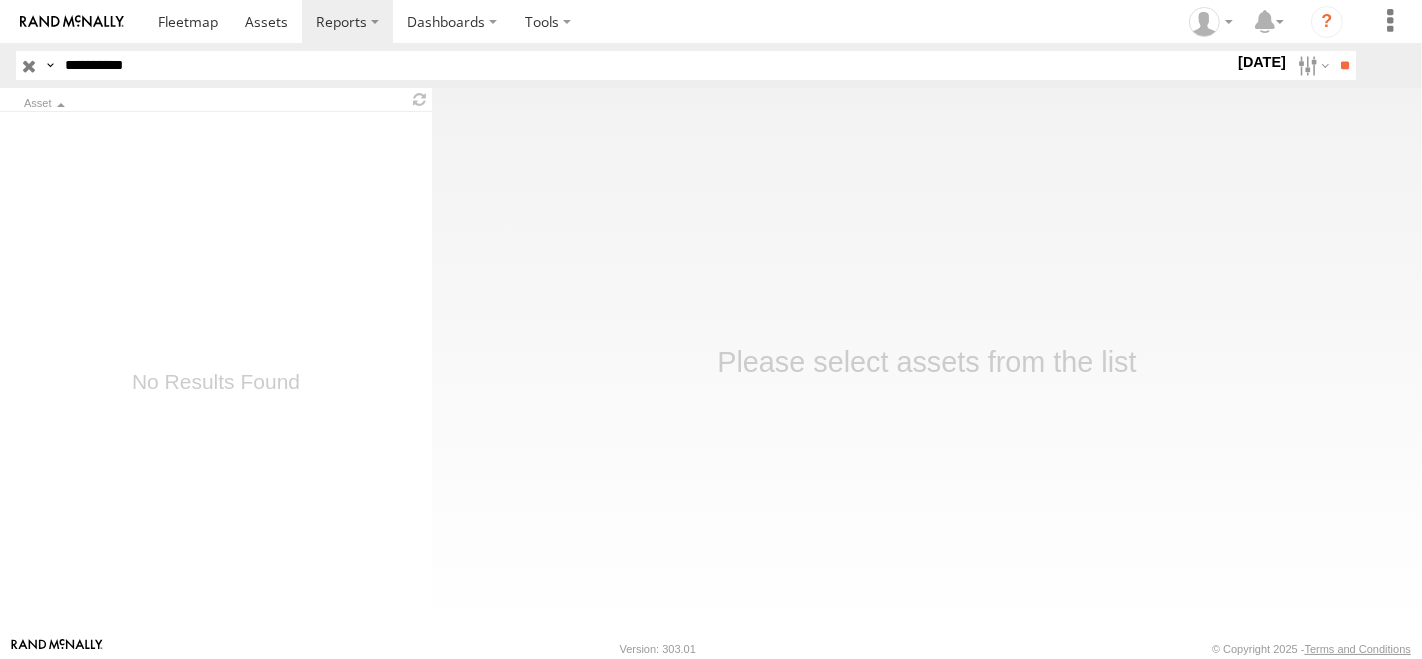 click on "**********" at bounding box center (645, 65) 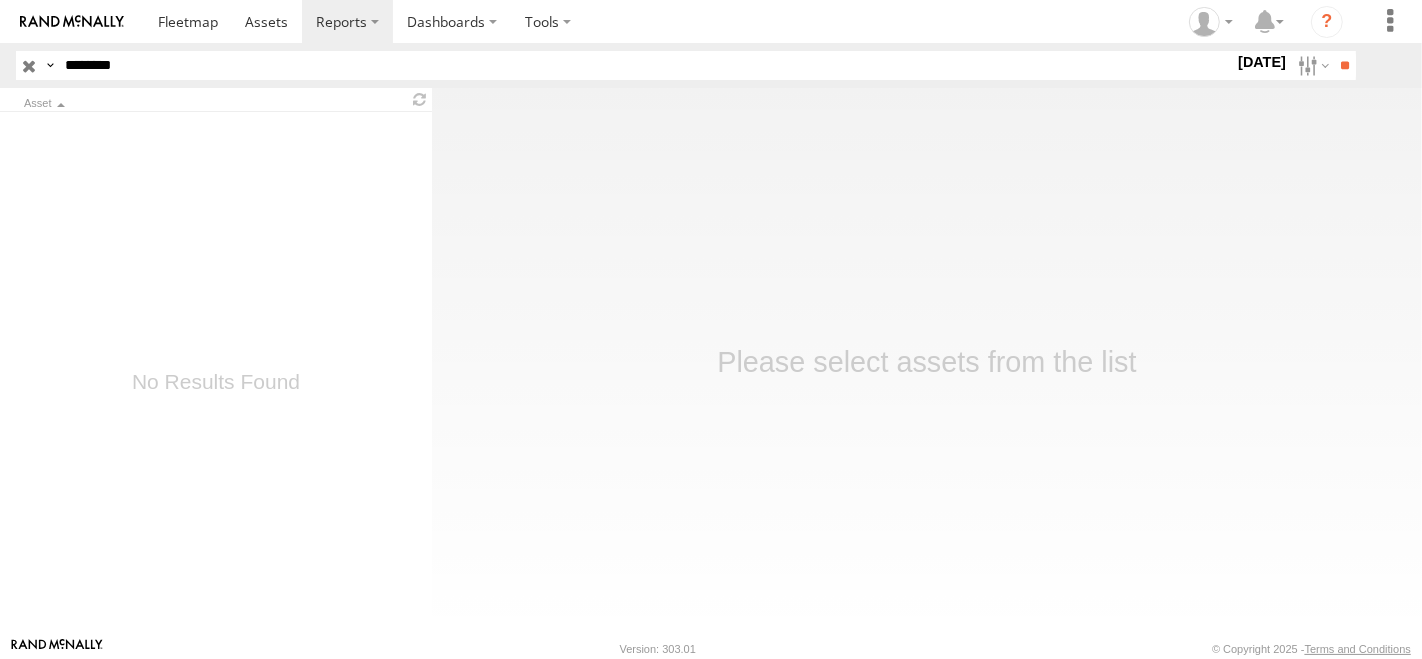 type on "********" 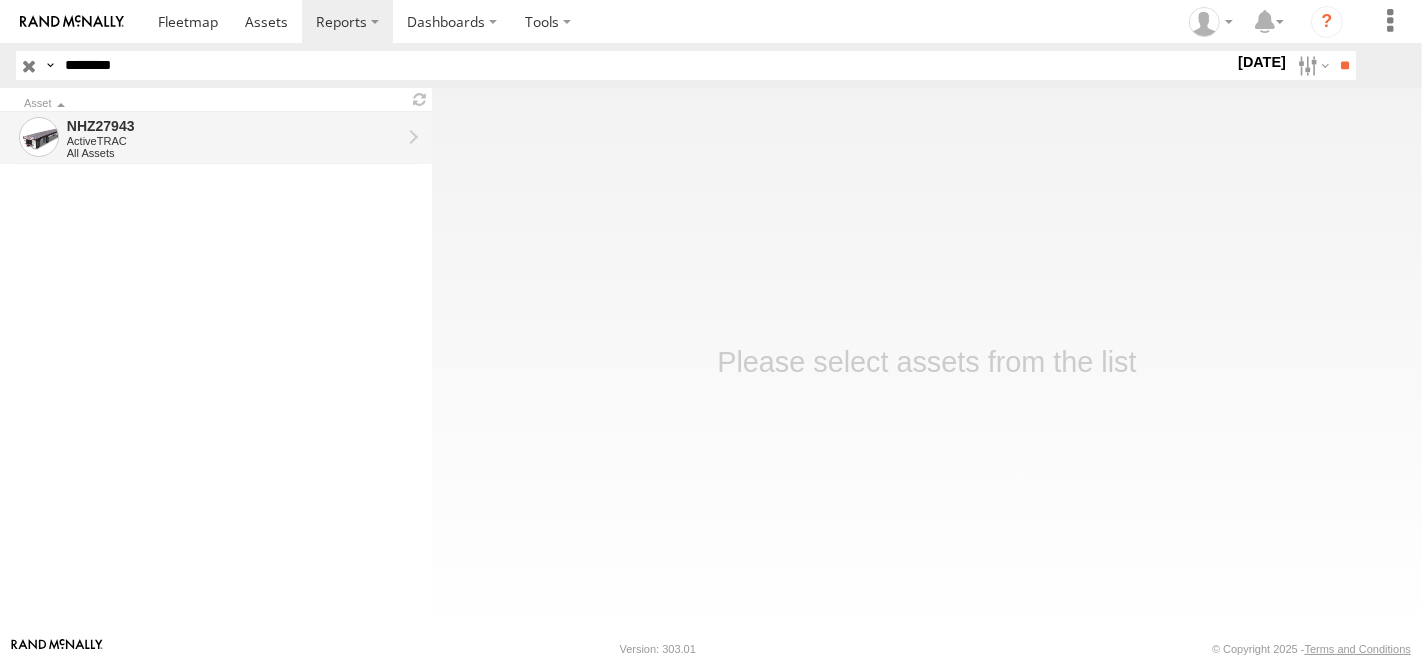 click on "NHZ27943" at bounding box center [234, 126] 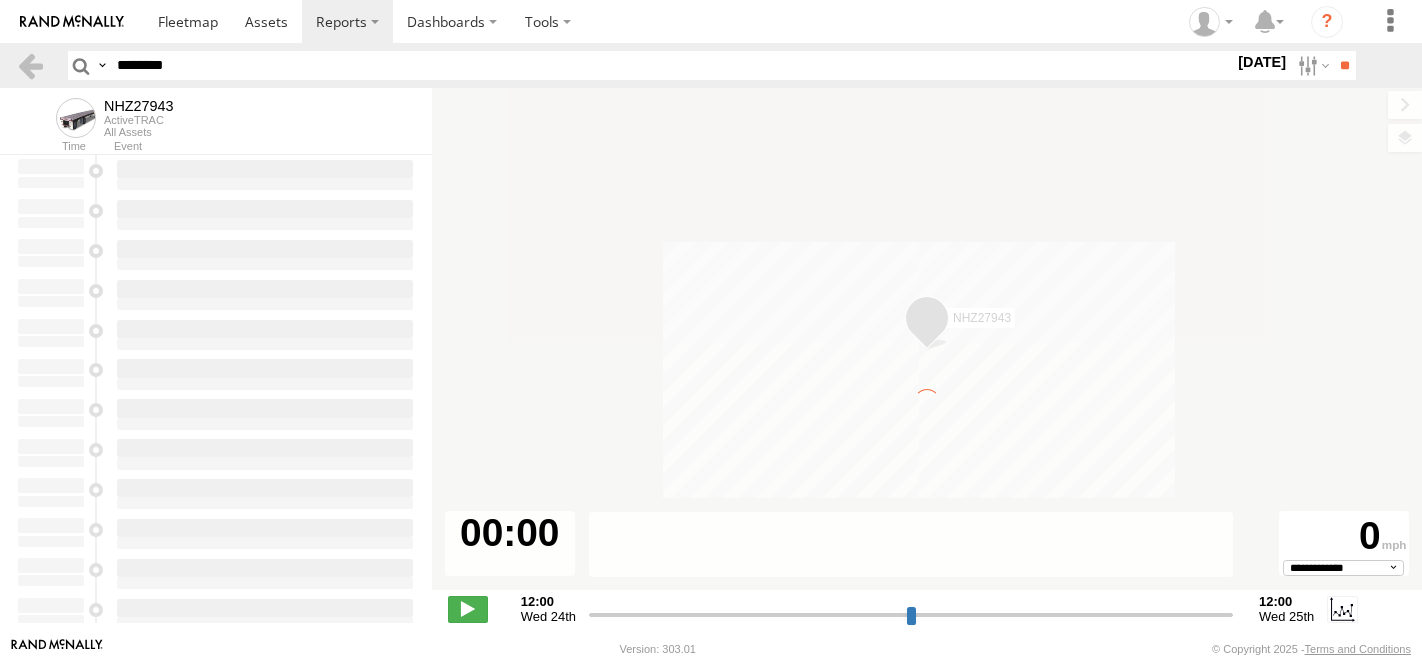 scroll, scrollTop: 0, scrollLeft: 0, axis: both 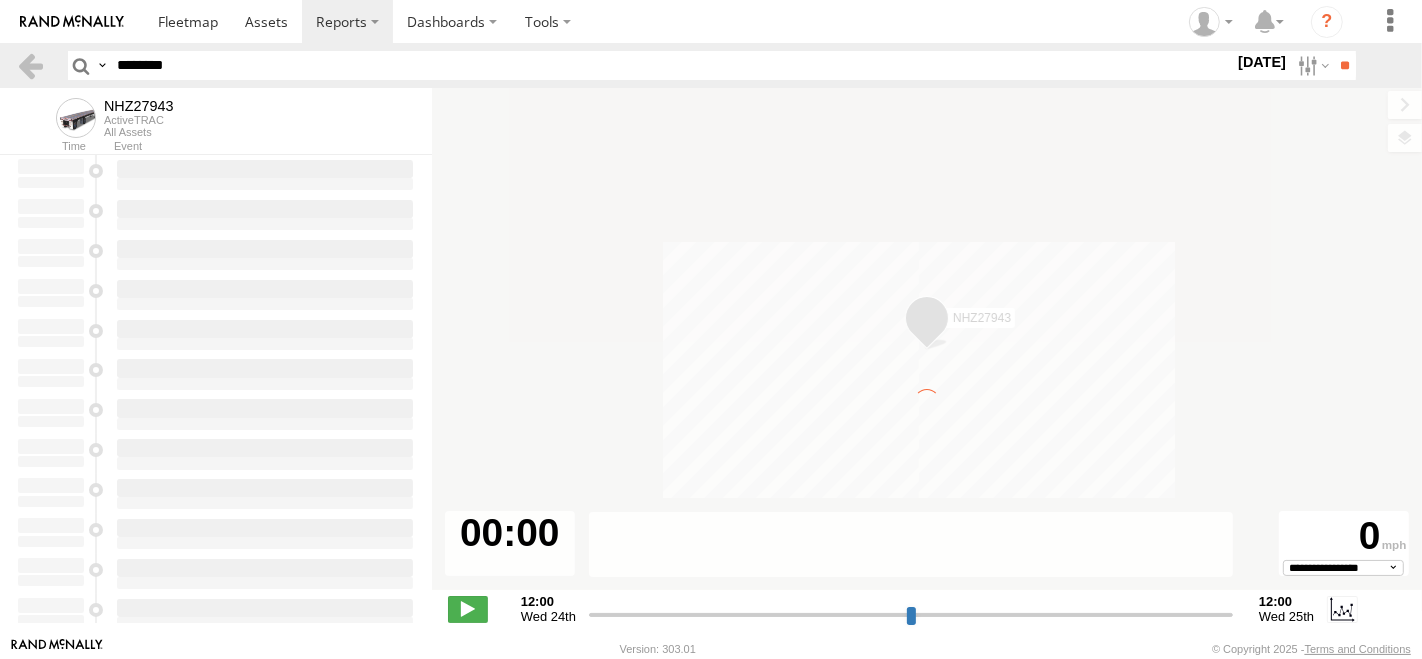type on "**********" 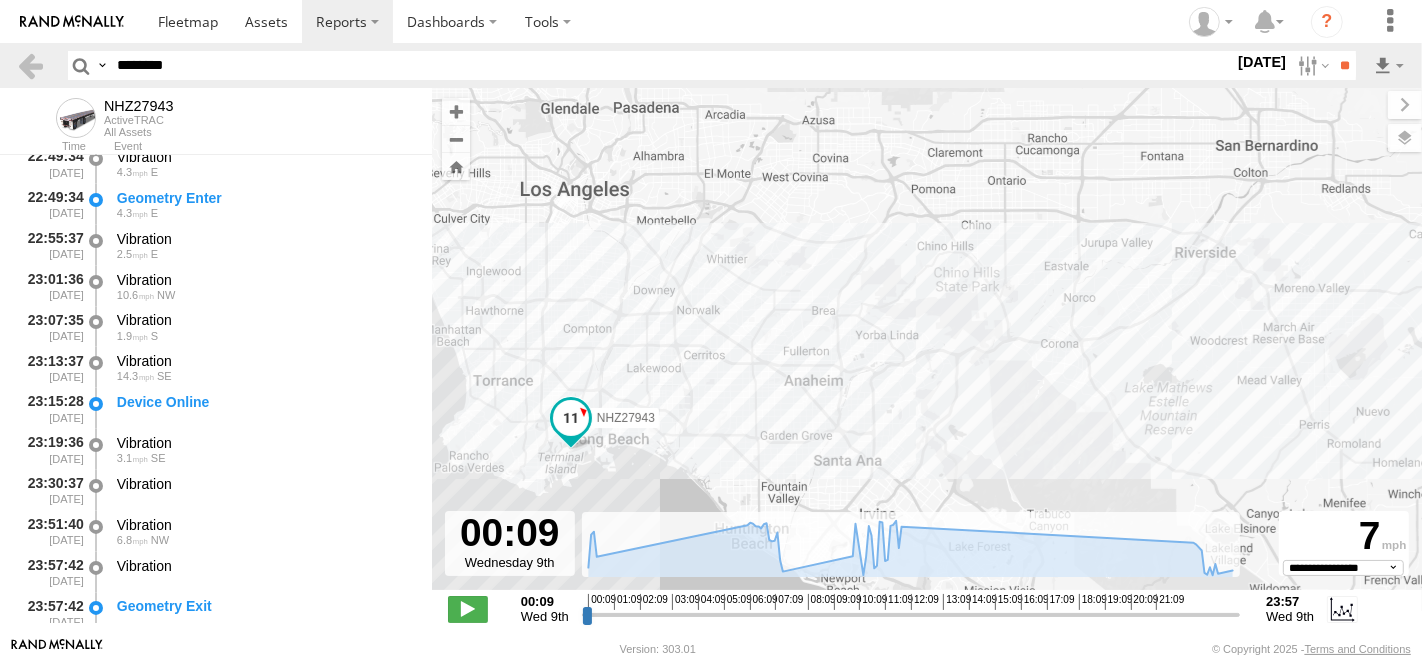 scroll, scrollTop: 2177, scrollLeft: 0, axis: vertical 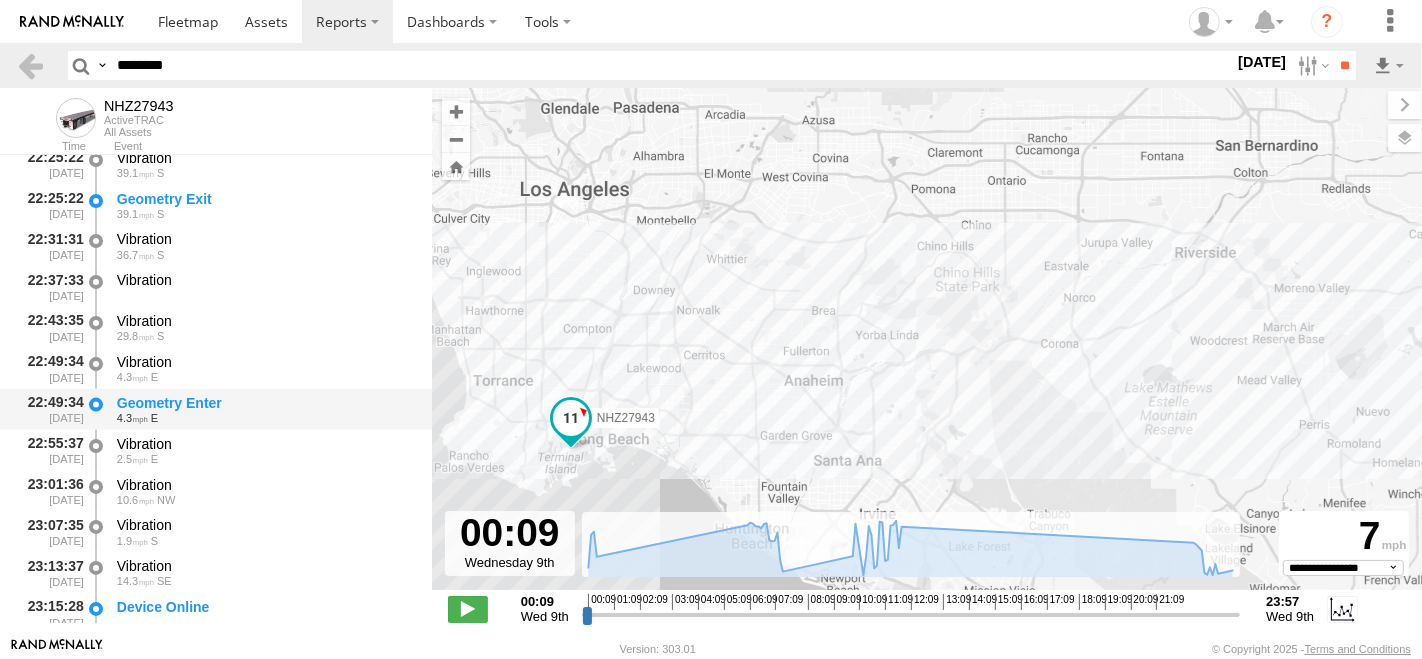click on "Geometry Enter" at bounding box center (265, 403) 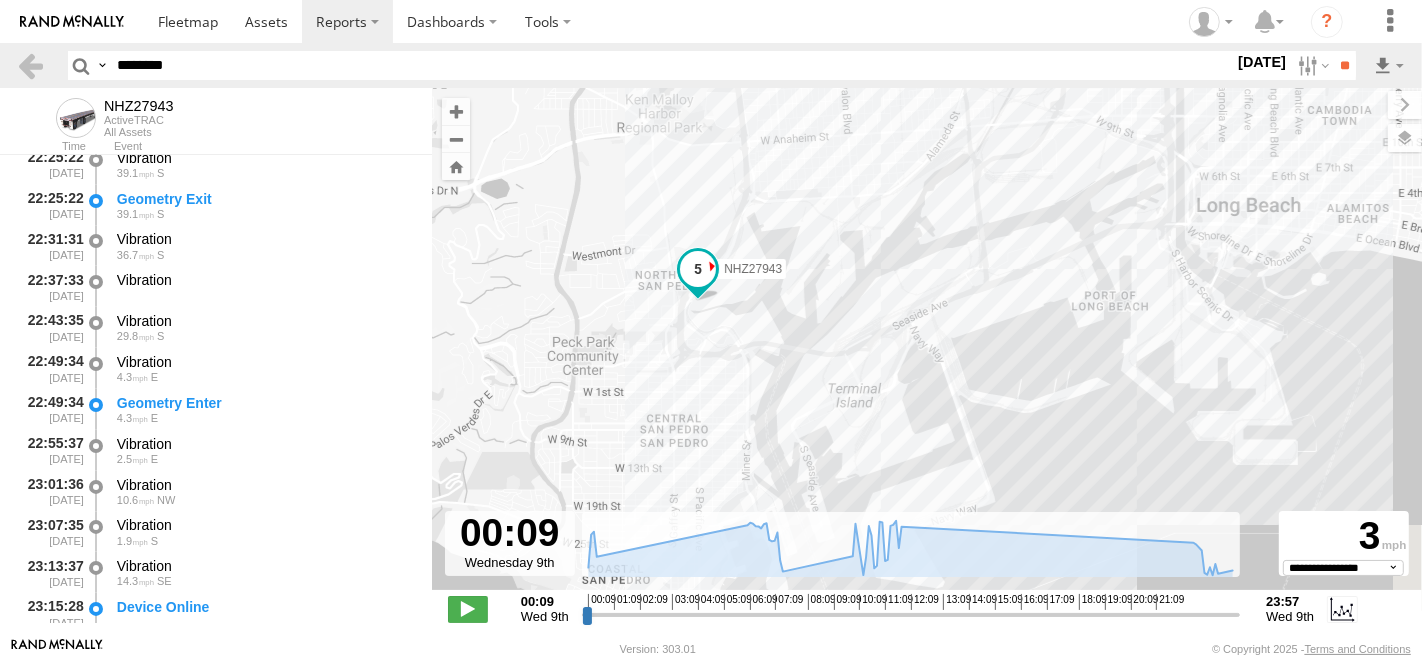 drag, startPoint x: 647, startPoint y: 349, endPoint x: 908, endPoint y: 252, distance: 278.4421 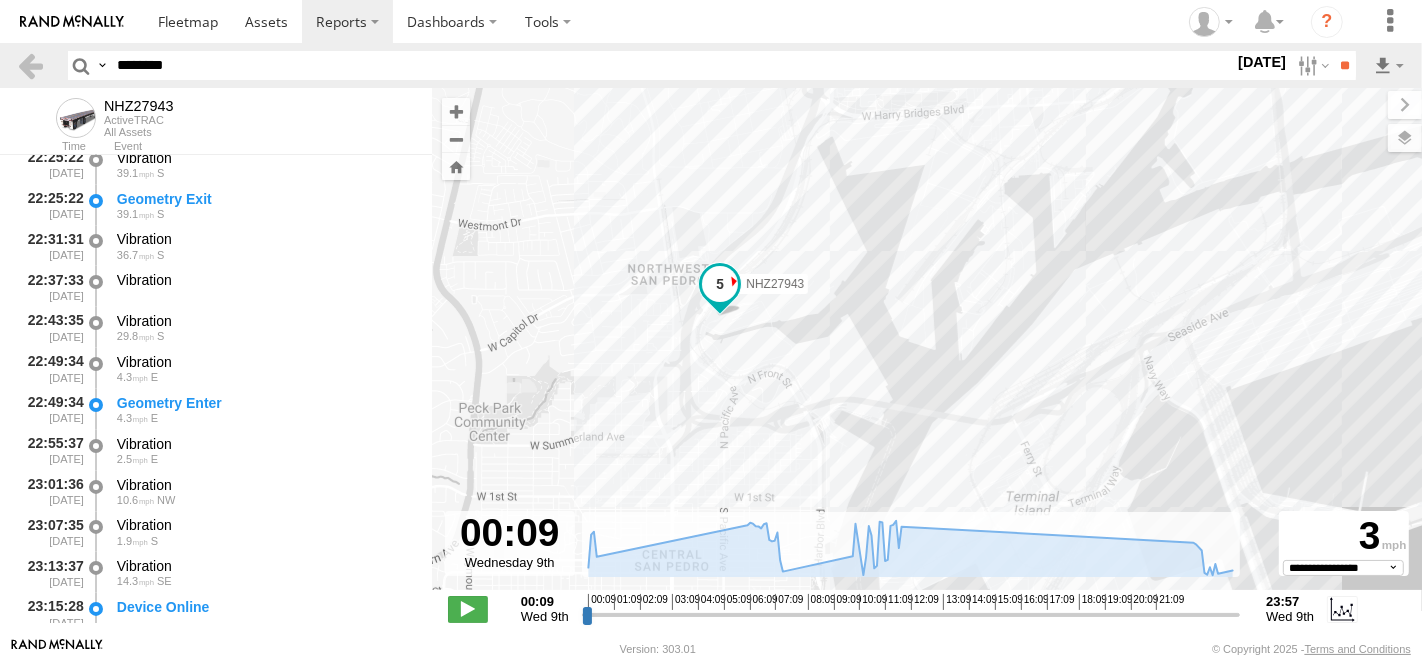 drag, startPoint x: 807, startPoint y: 338, endPoint x: 719, endPoint y: 452, distance: 144.01389 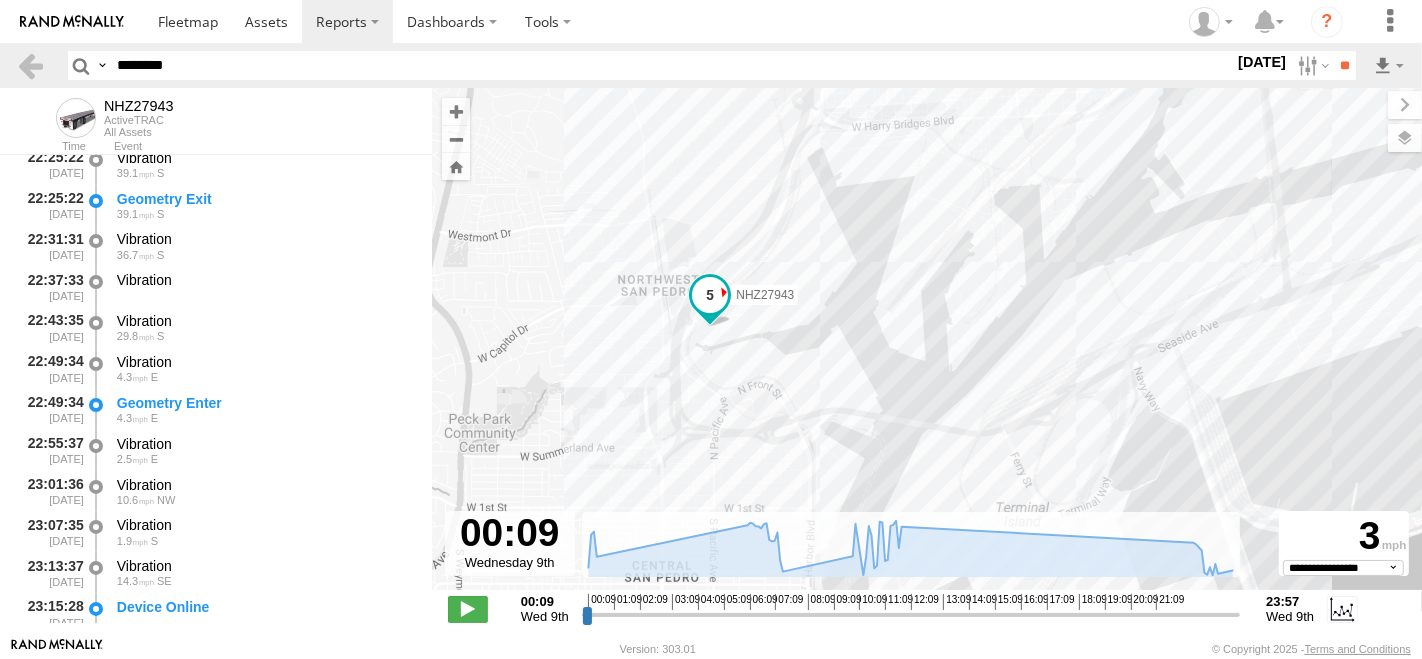 click on "NHZ27943" at bounding box center [927, 349] 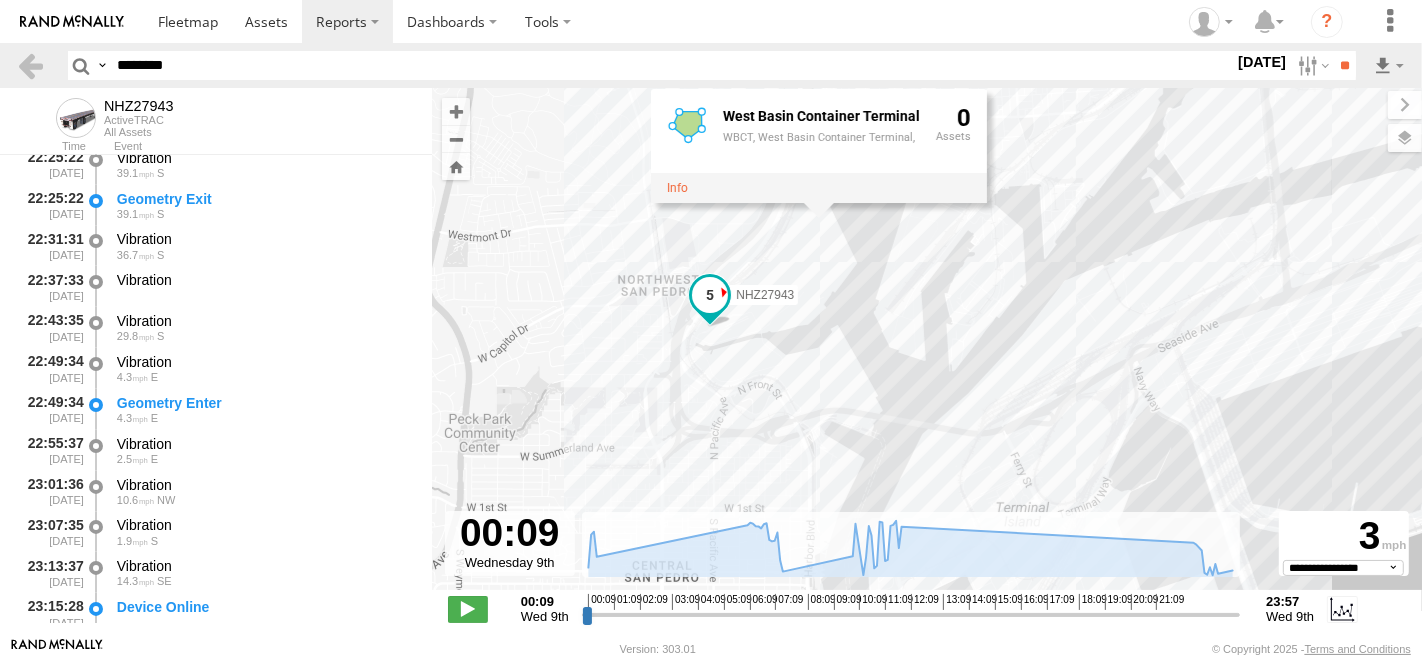 click on "NHZ27943 West Basin Container Terminal WBCT, West Basin Container Terminal, 0" at bounding box center (927, 349) 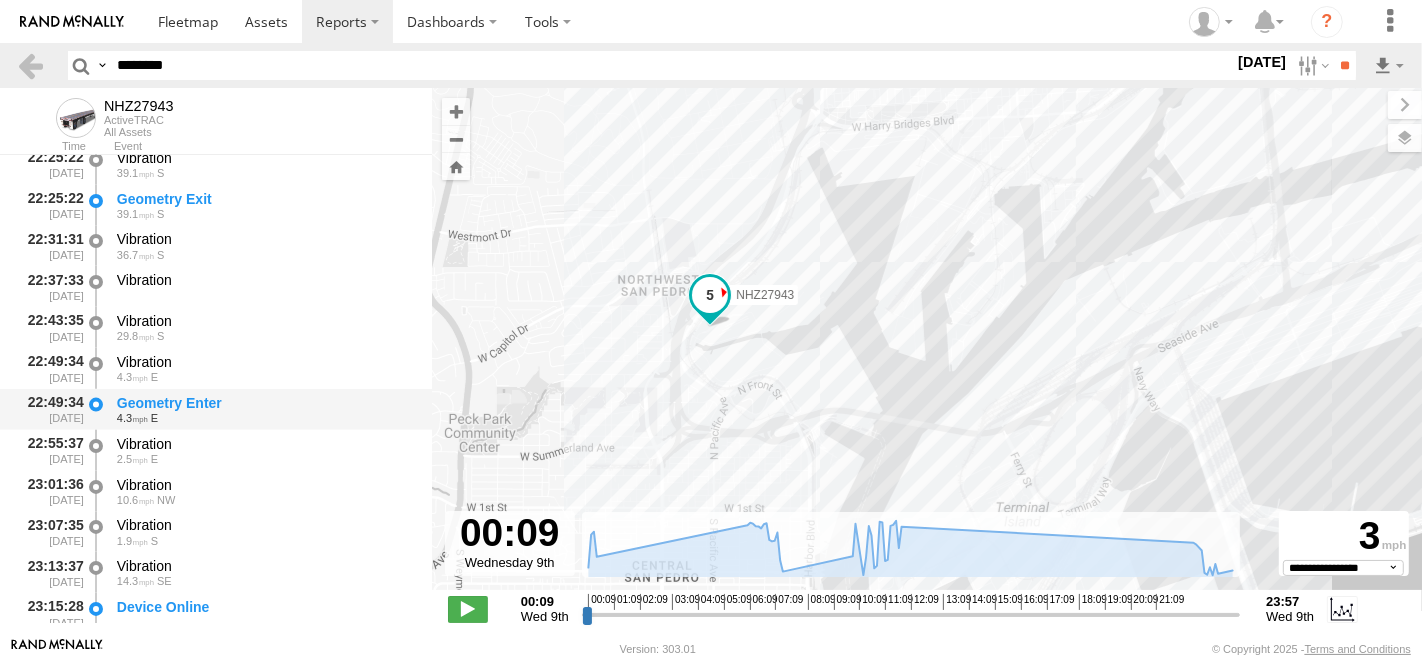 click on "Geometry Enter
4.3
E" at bounding box center [265, 409] 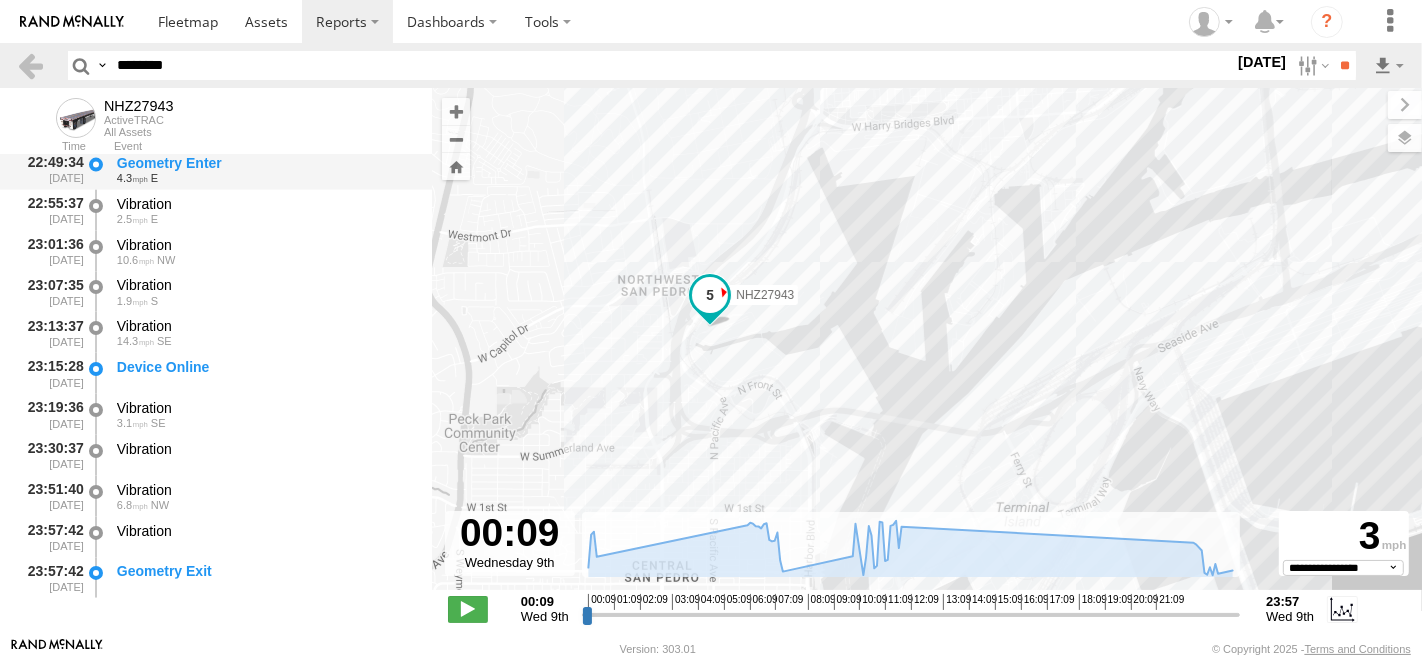 scroll, scrollTop: 2511, scrollLeft: 0, axis: vertical 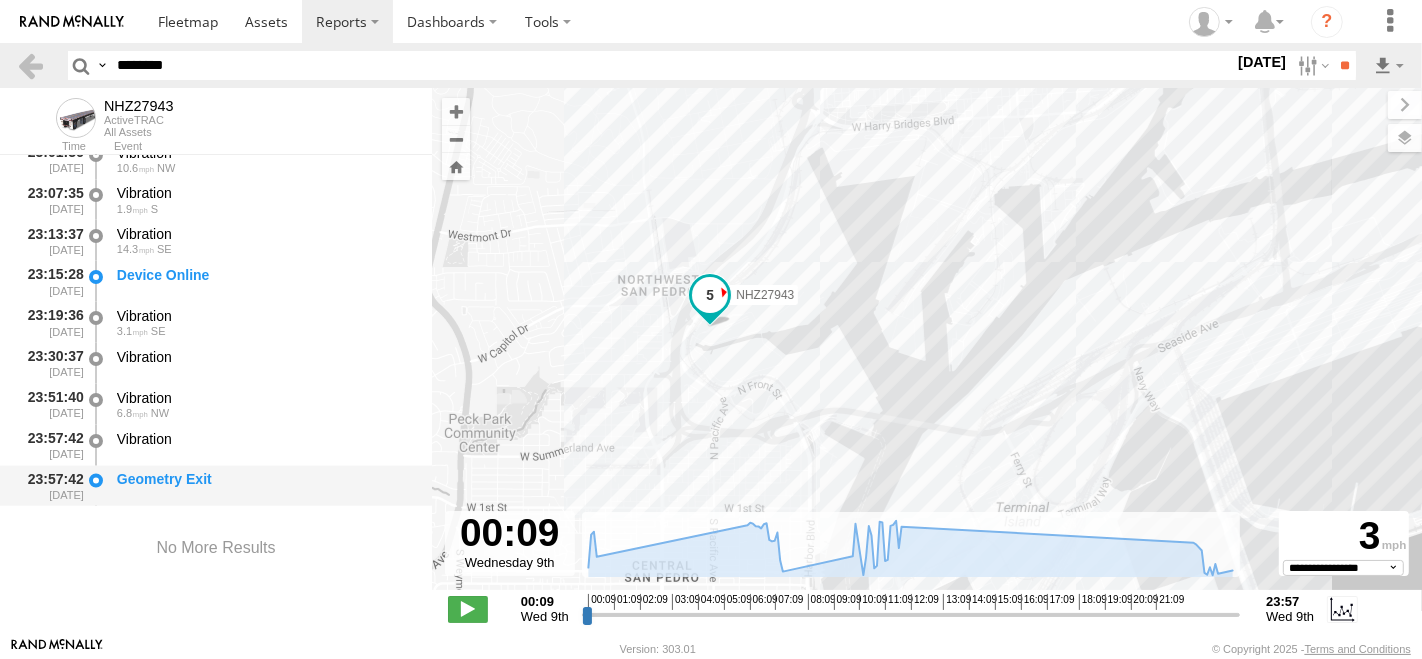 click on "Geometry Exit" at bounding box center [265, 479] 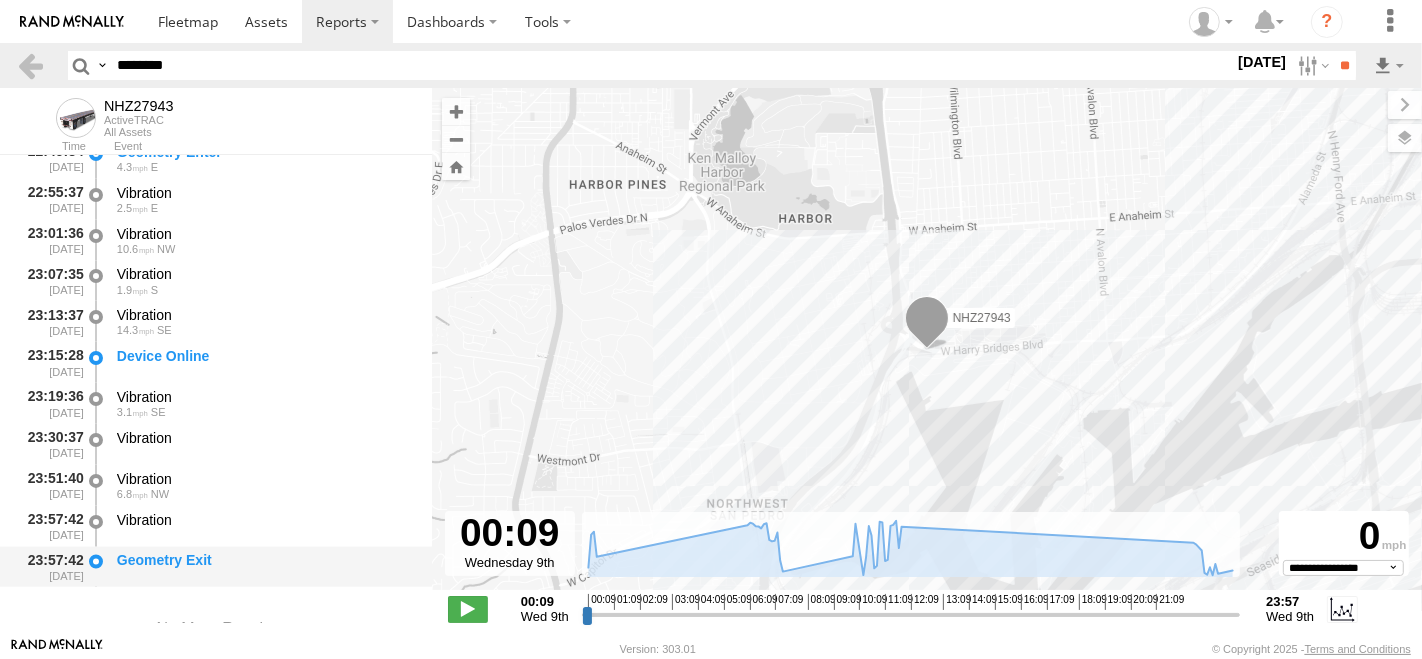 scroll, scrollTop: 2400, scrollLeft: 0, axis: vertical 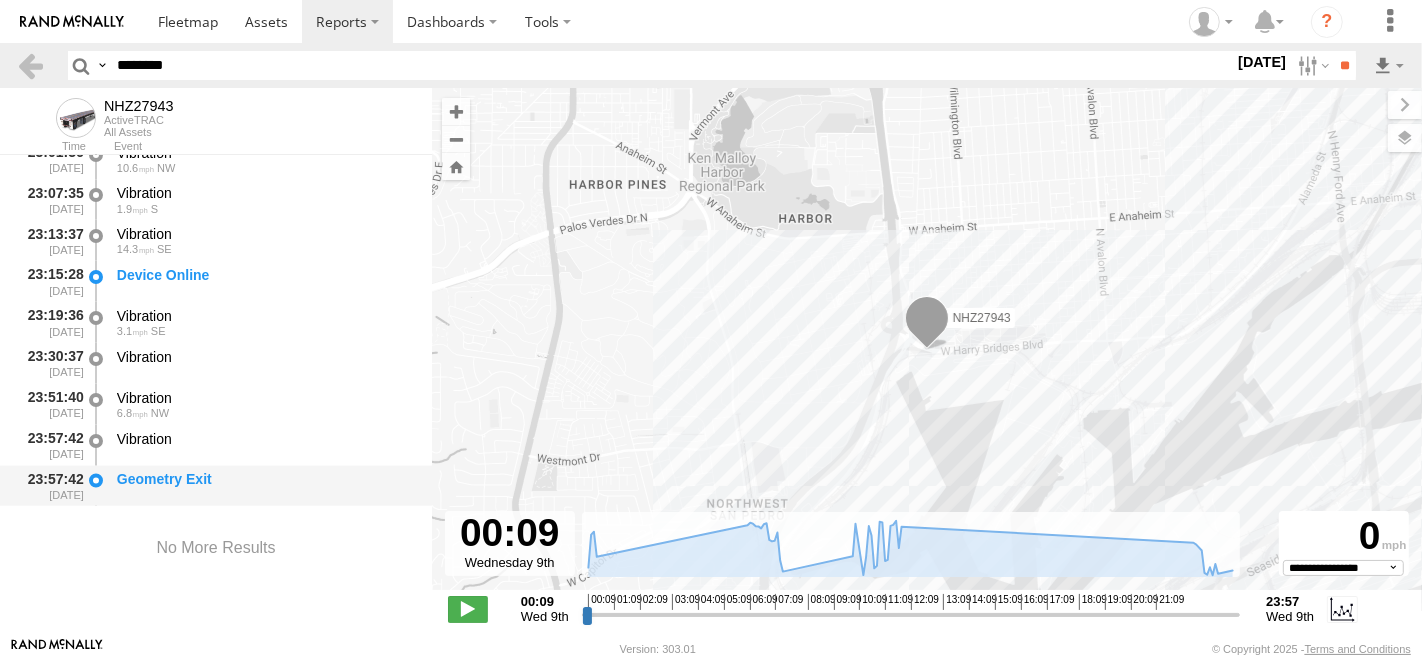 click on "Geometry Exit" at bounding box center (265, 486) 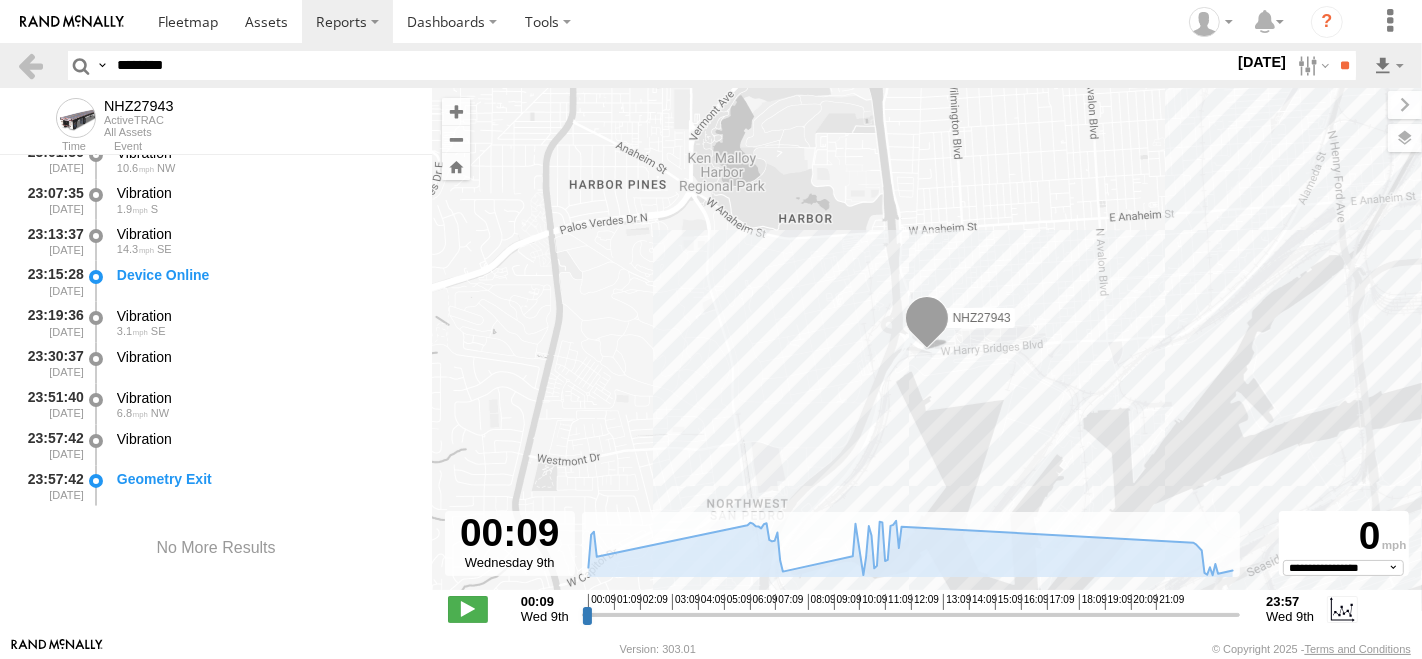 click on "********" at bounding box center [671, 65] 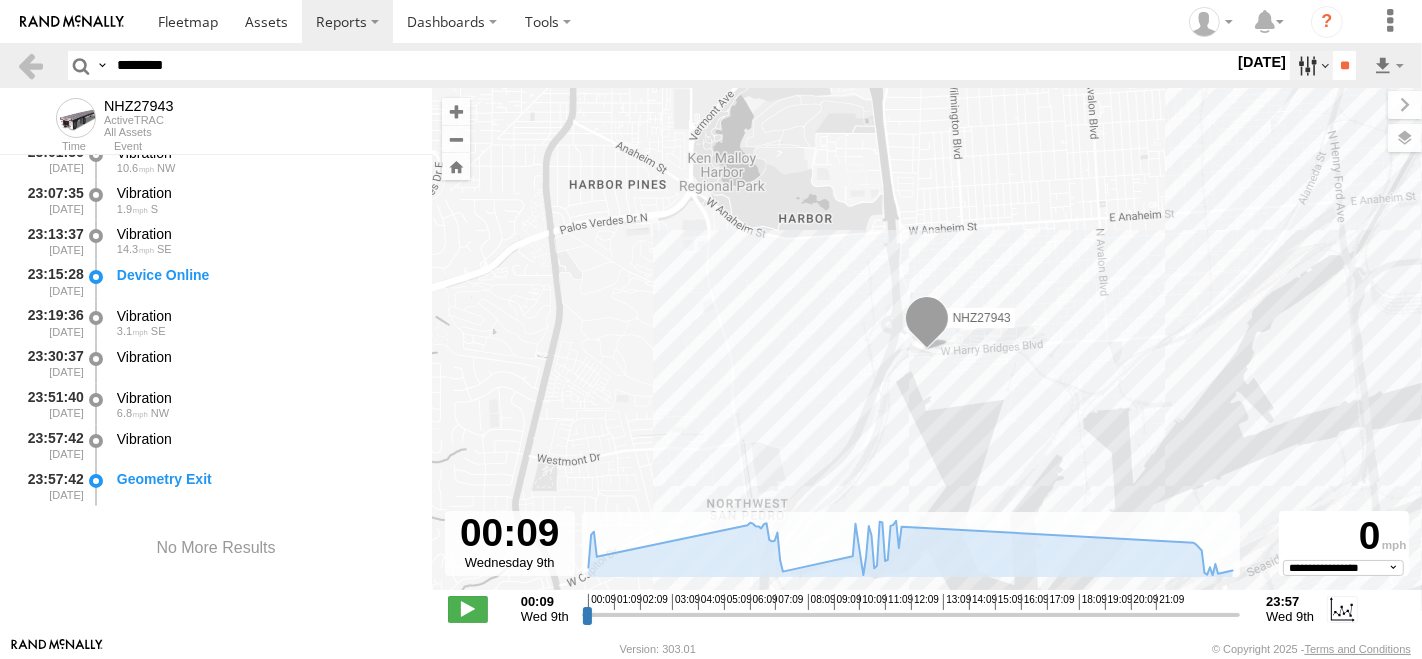 click at bounding box center (1311, 65) 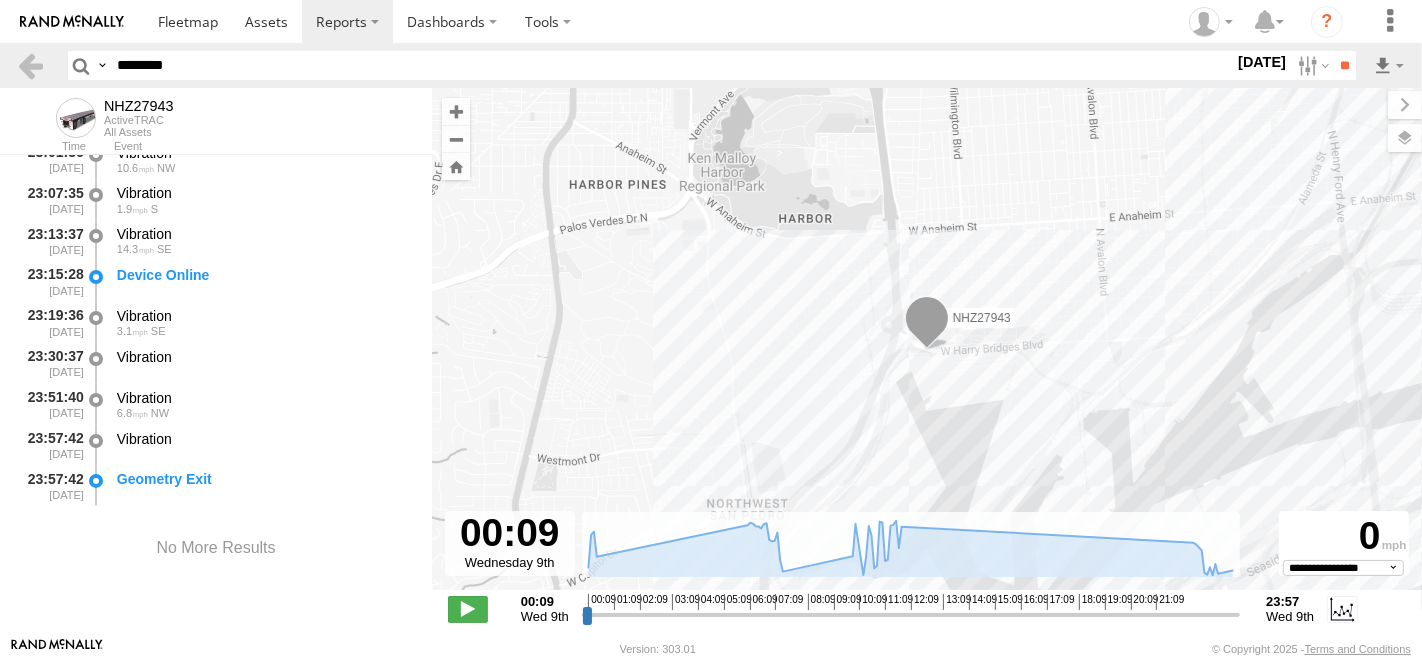 click at bounding box center (0, 0) 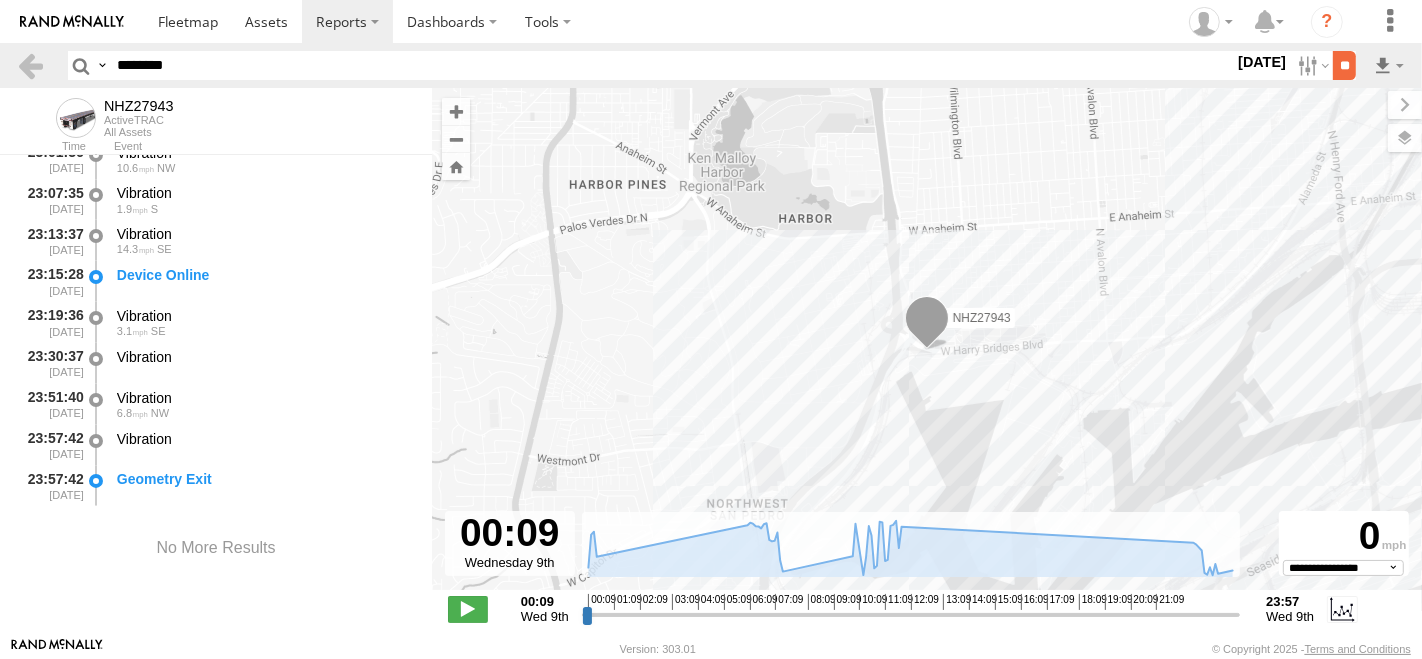 click on "**" at bounding box center [1344, 65] 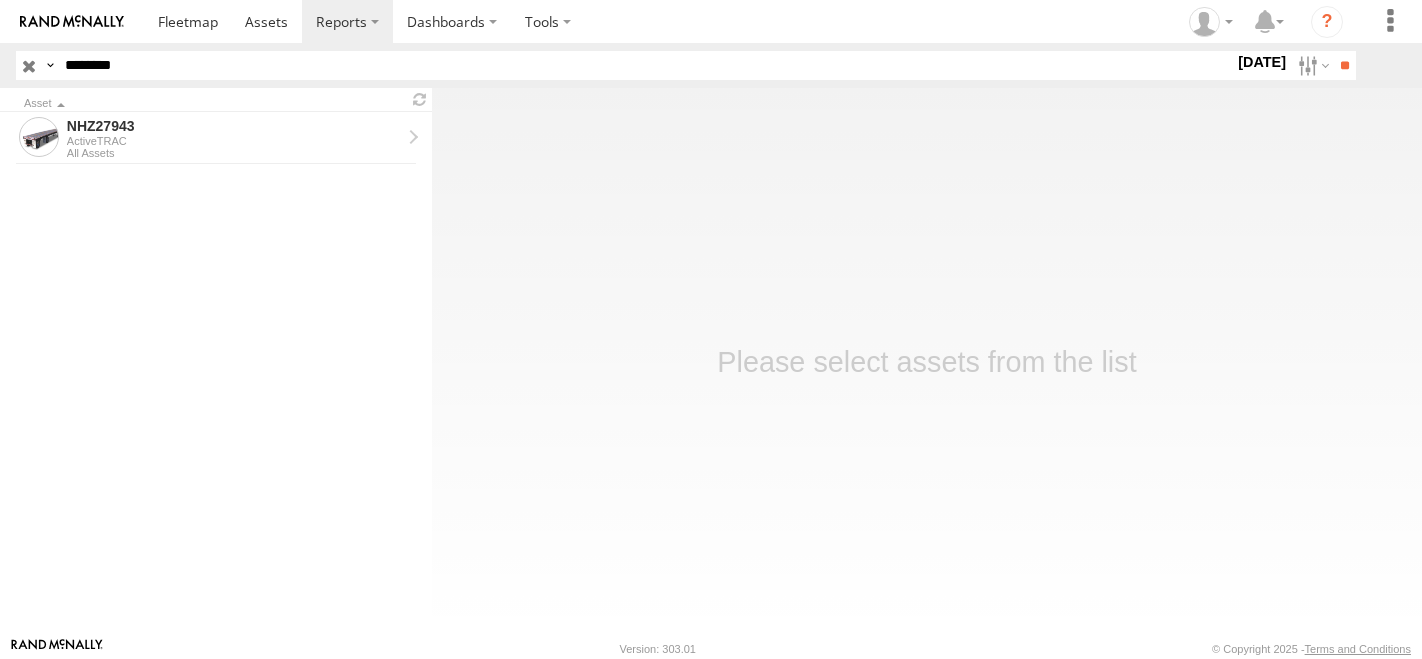 scroll, scrollTop: 0, scrollLeft: 0, axis: both 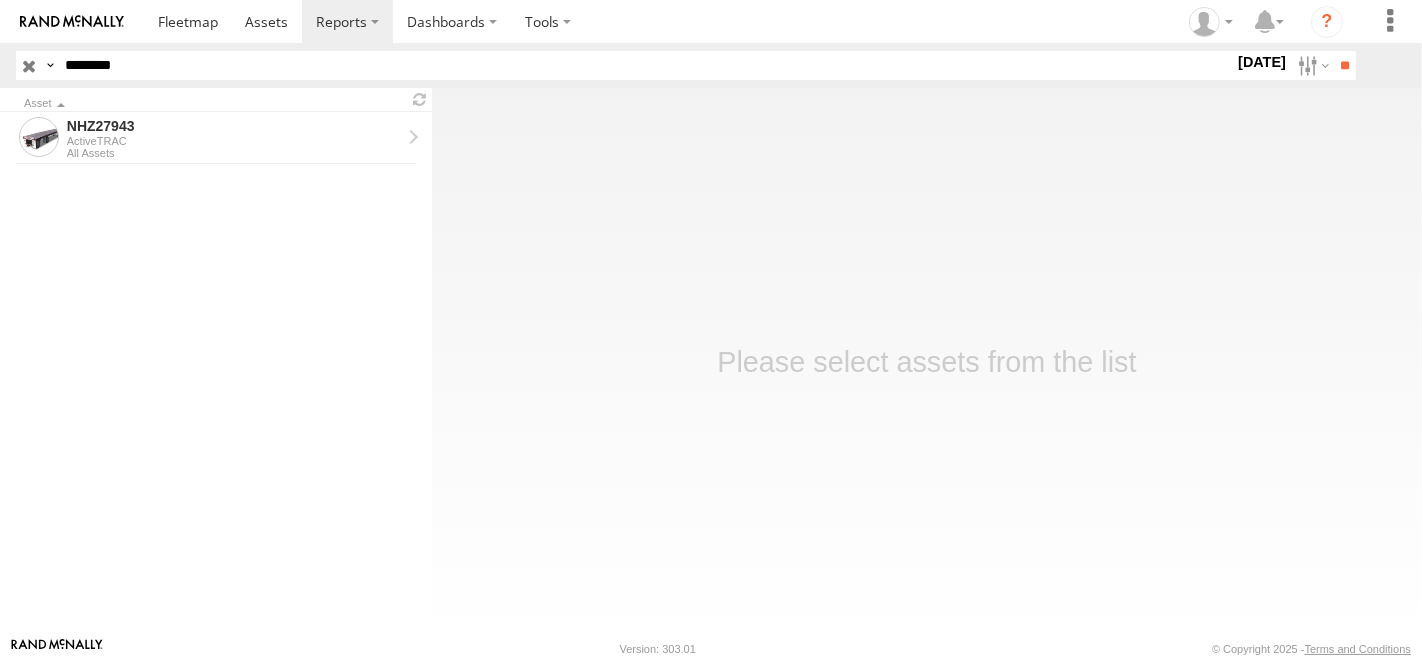 type on "********" 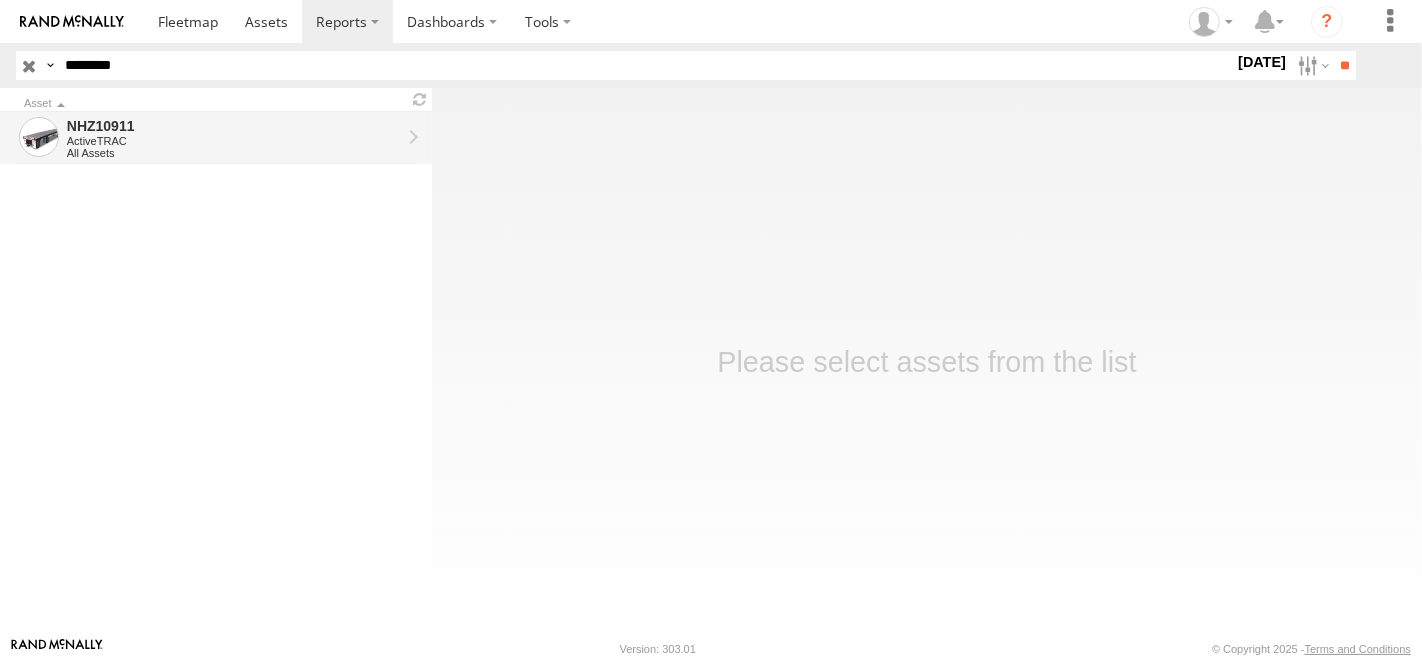 click on "NHZ10911" at bounding box center (234, 126) 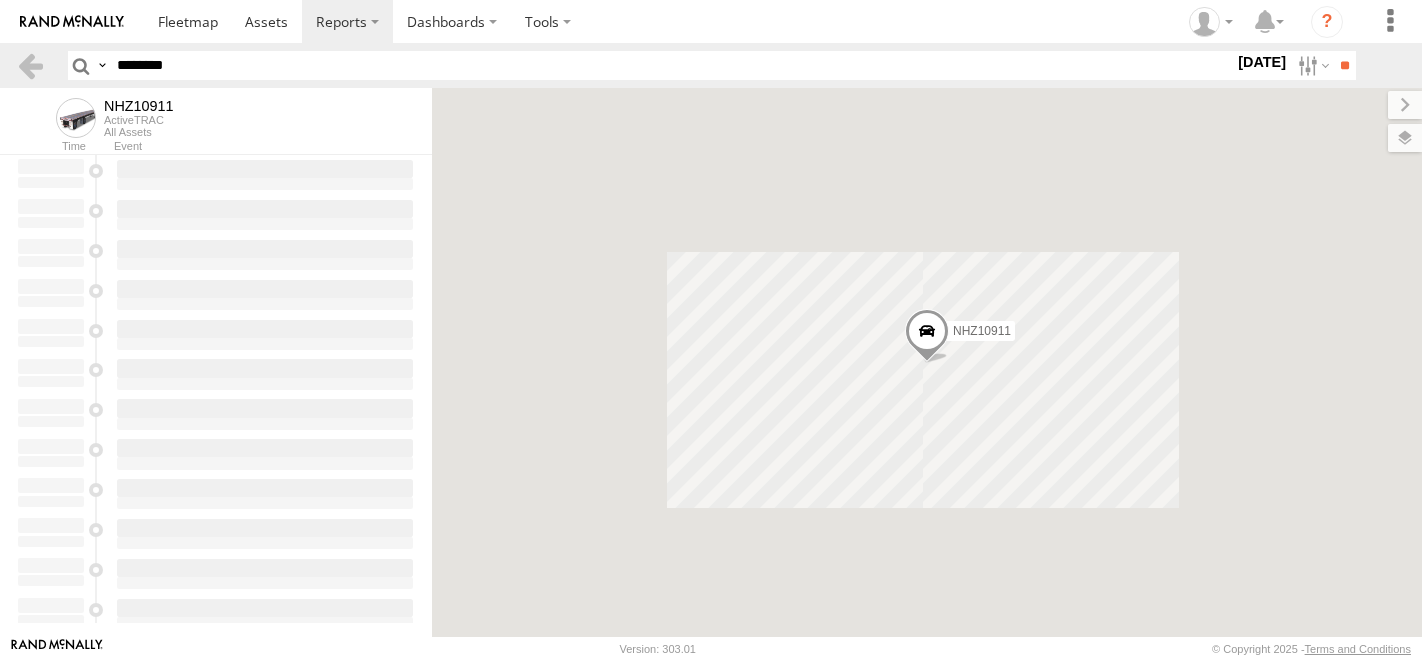 scroll, scrollTop: 0, scrollLeft: 0, axis: both 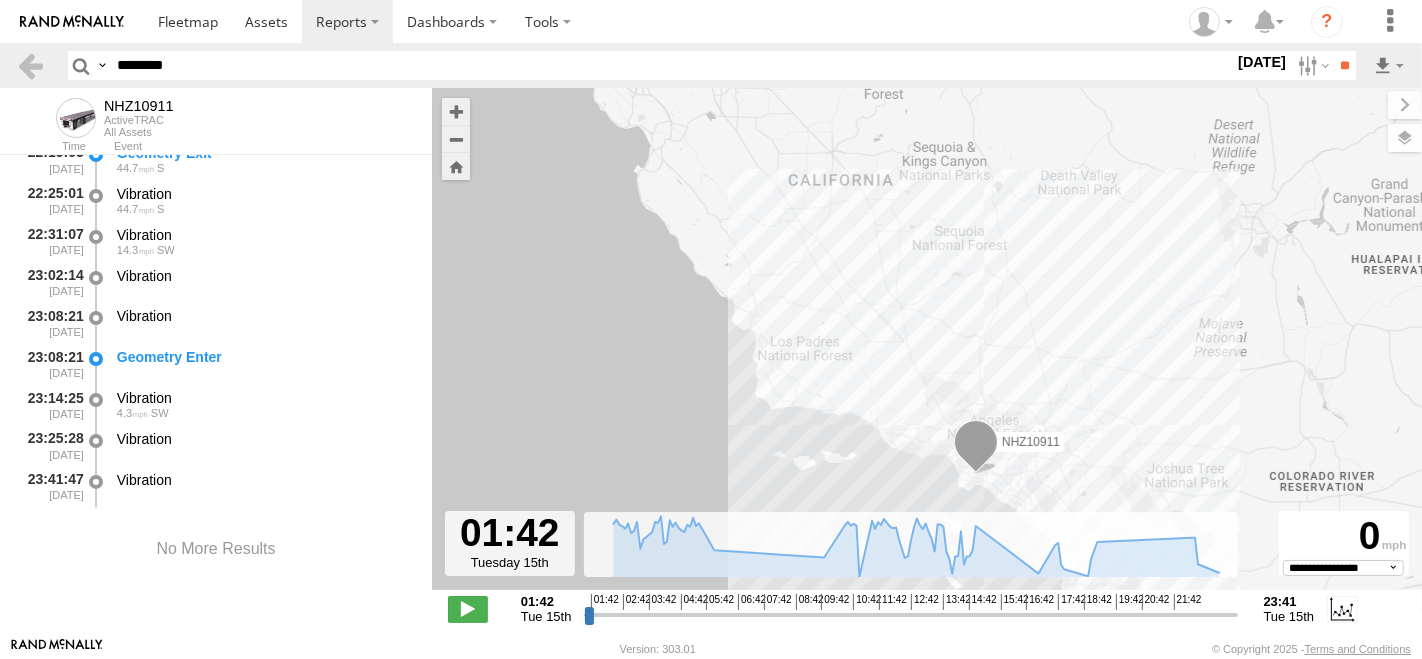 click on "Geometry Enter" at bounding box center (265, 357) 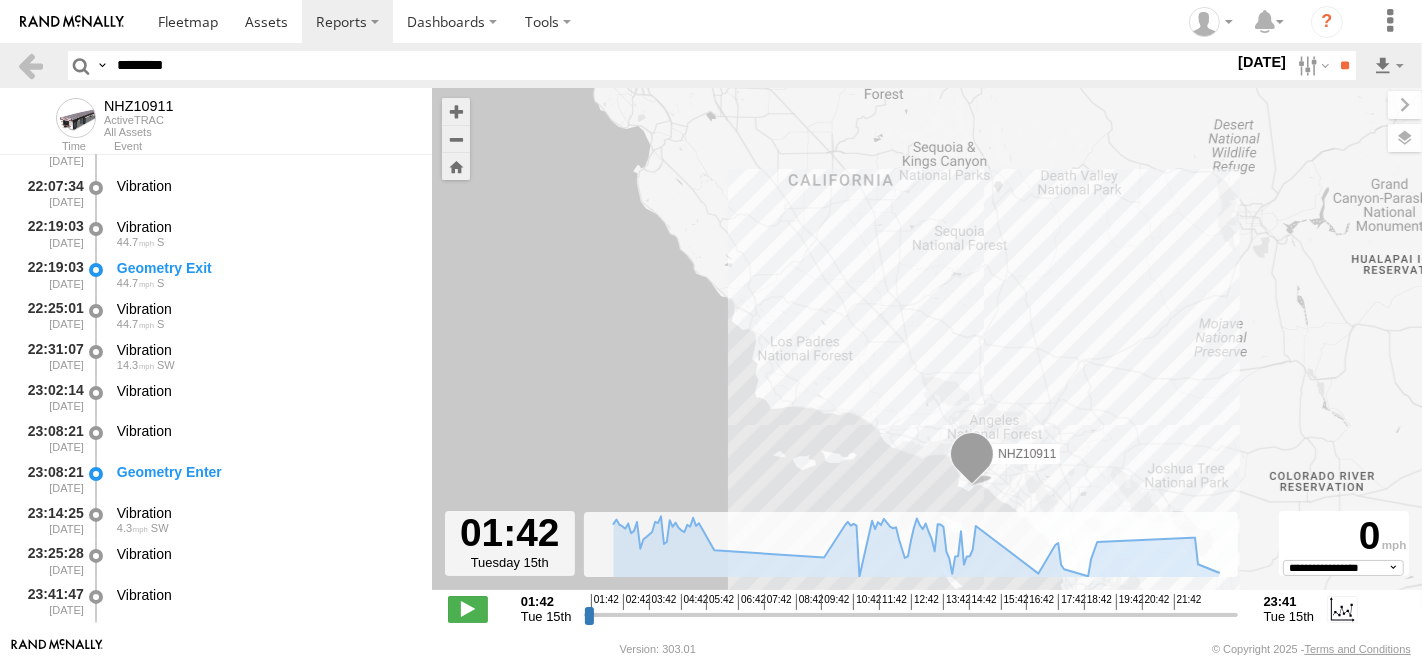 scroll, scrollTop: 4718, scrollLeft: 0, axis: vertical 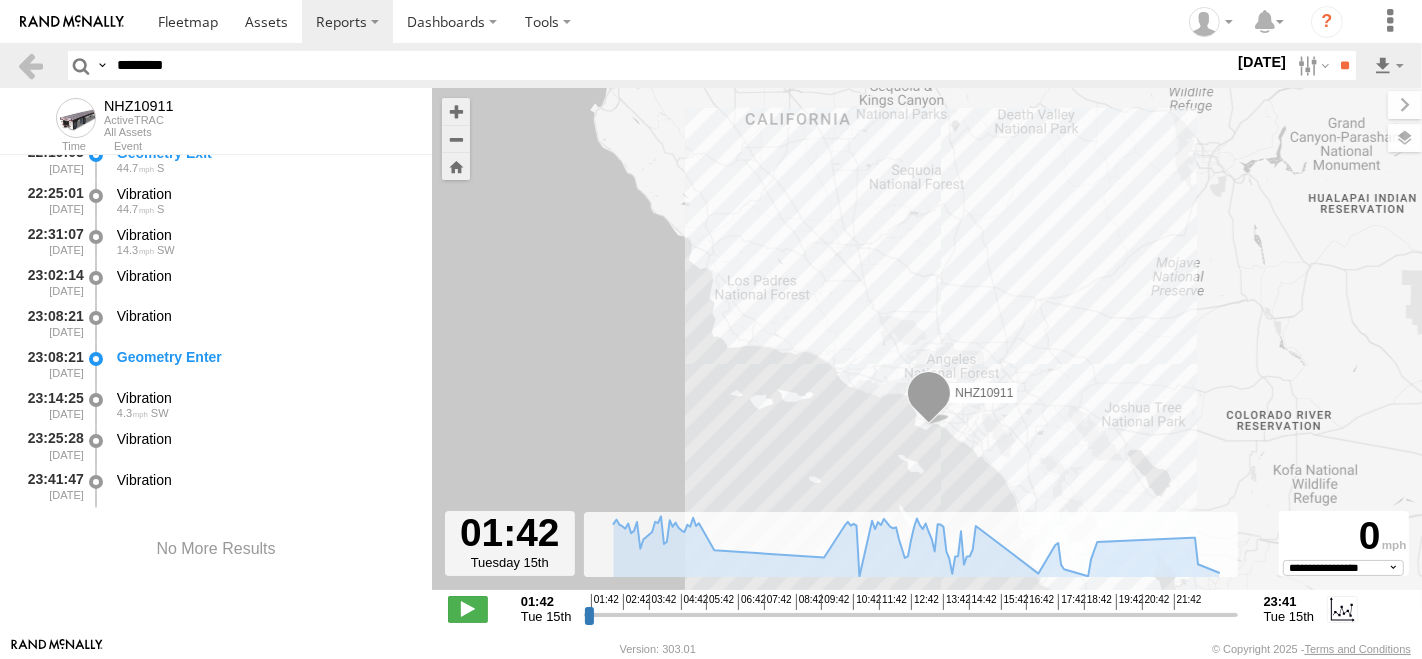 drag, startPoint x: 854, startPoint y: 403, endPoint x: 782, endPoint y: 304, distance: 122.41323 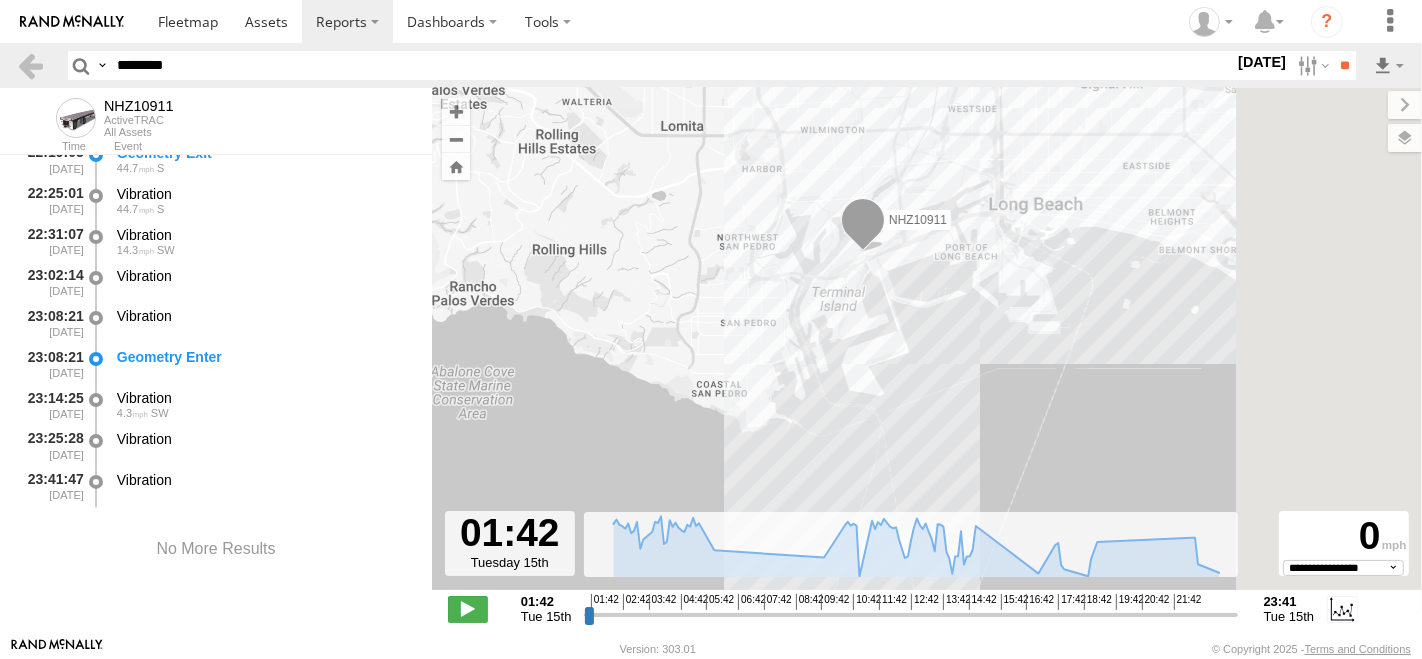drag, startPoint x: 1049, startPoint y: 395, endPoint x: 761, endPoint y: 253, distance: 321.10434 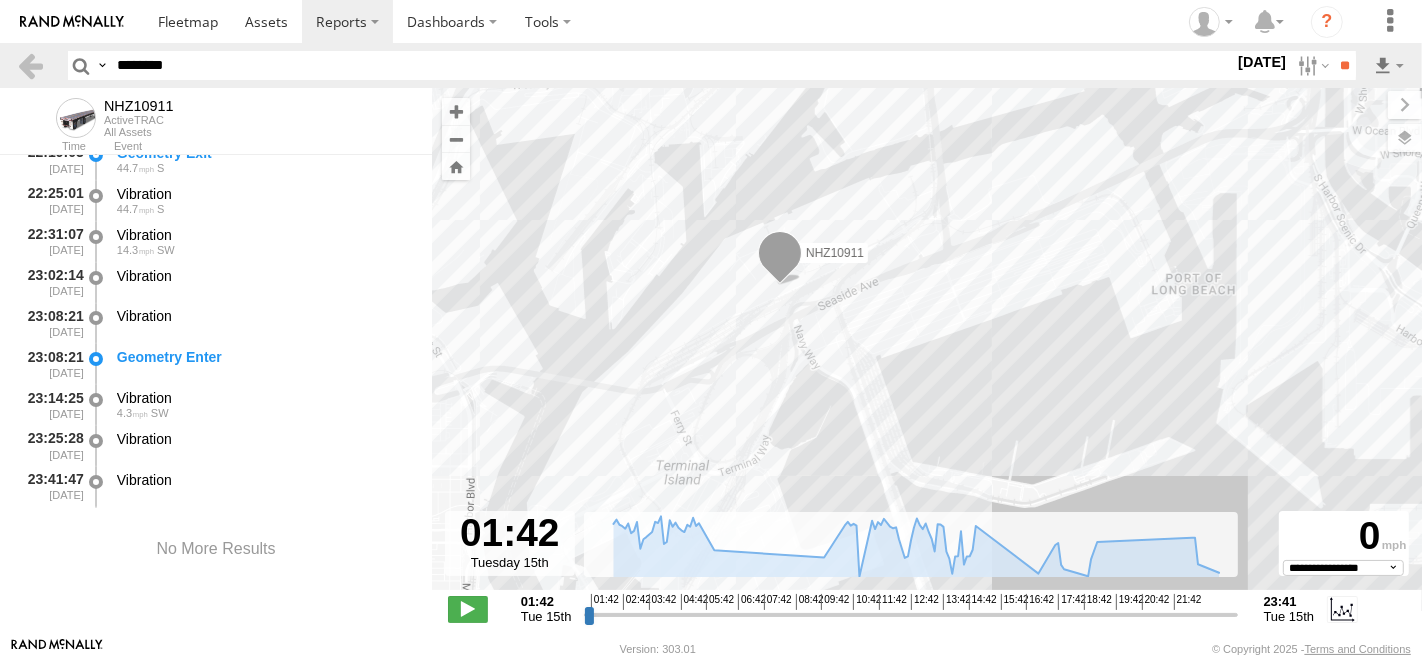 drag, startPoint x: 1111, startPoint y: 235, endPoint x: 1092, endPoint y: 247, distance: 22.472204 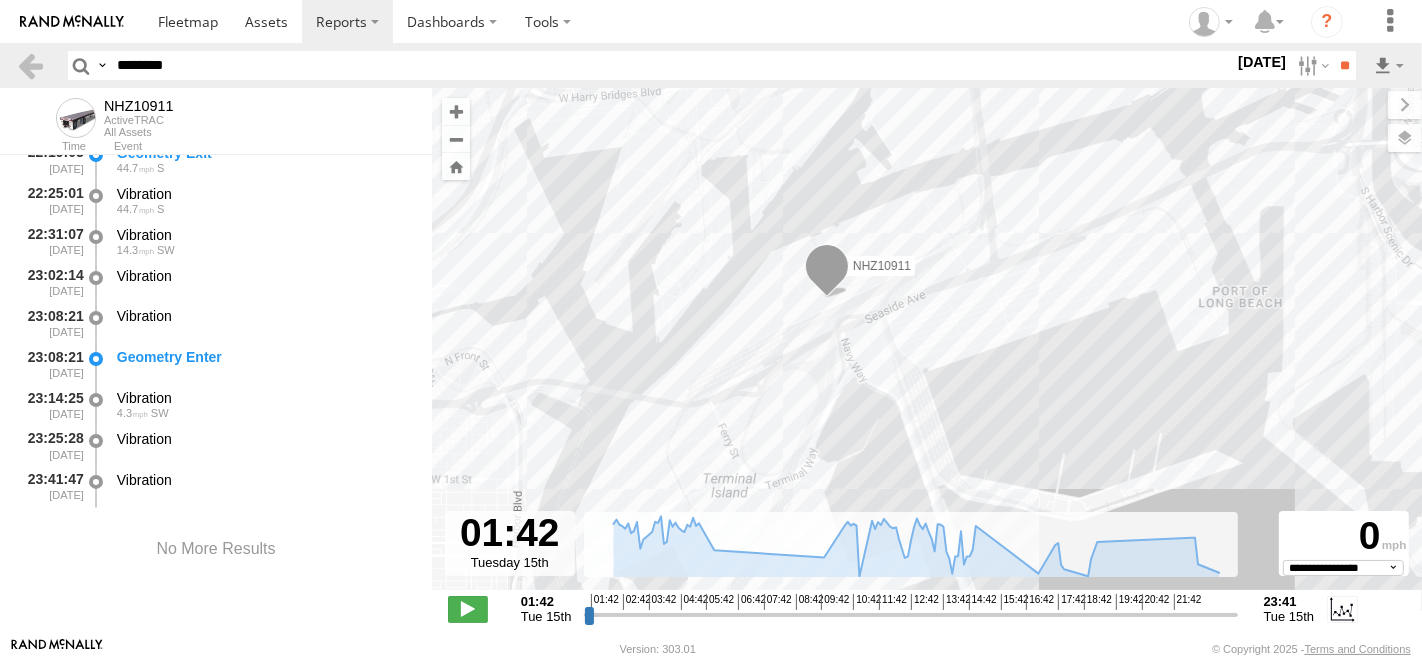 click on "NHZ10911" at bounding box center [927, 349] 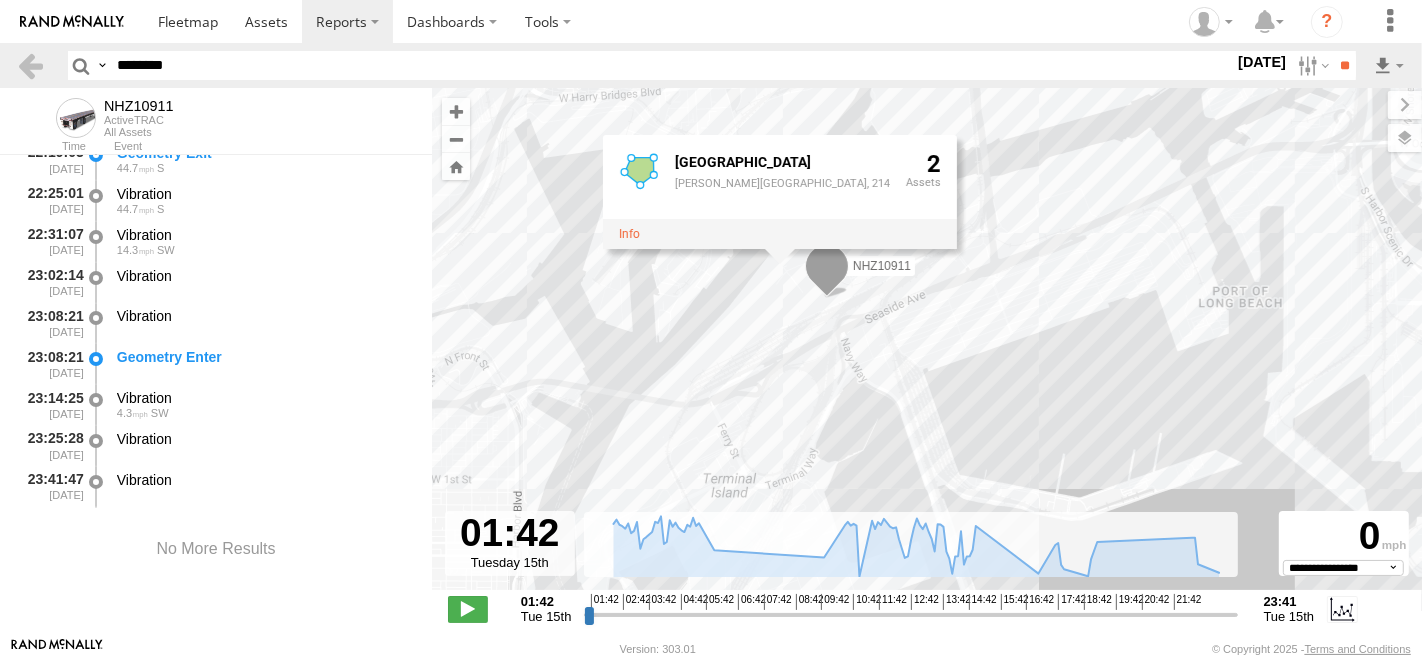click on "NHZ10911 Yusen Terminal YTI, Yusen, Yusen Terminal, 214 2" at bounding box center (927, 349) 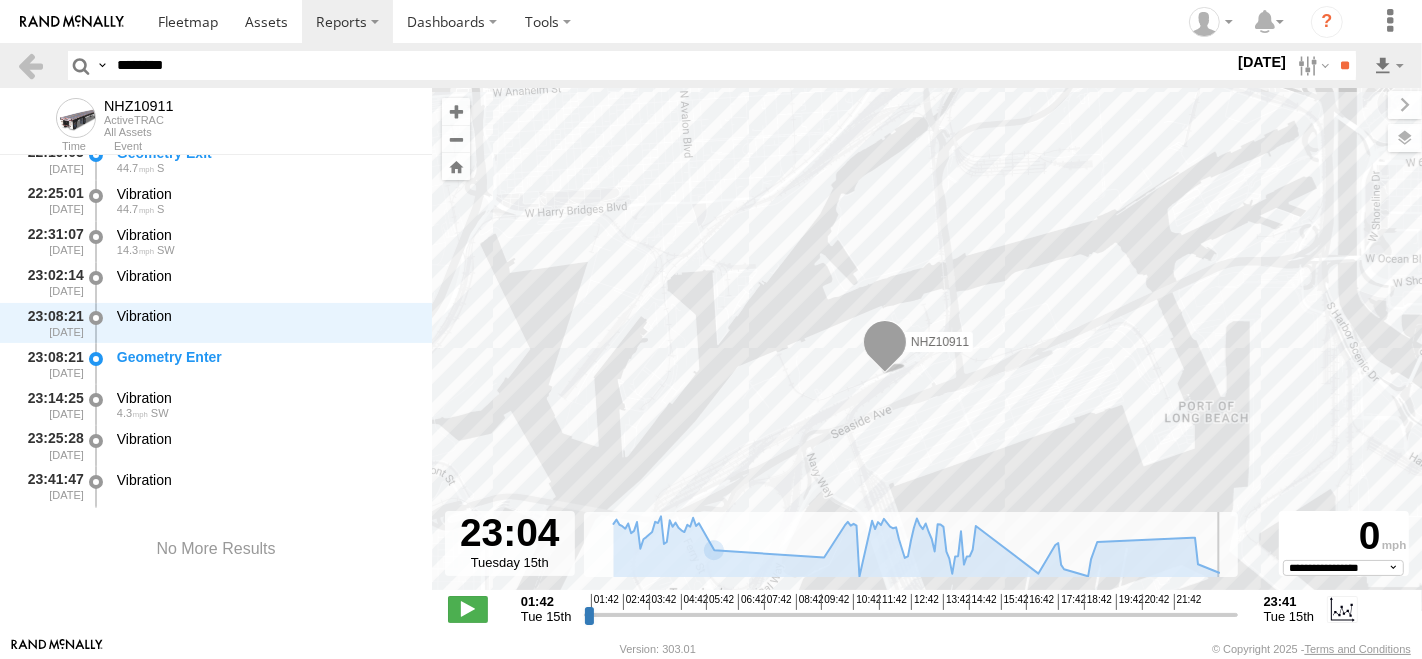 scroll, scrollTop: 4718, scrollLeft: 0, axis: vertical 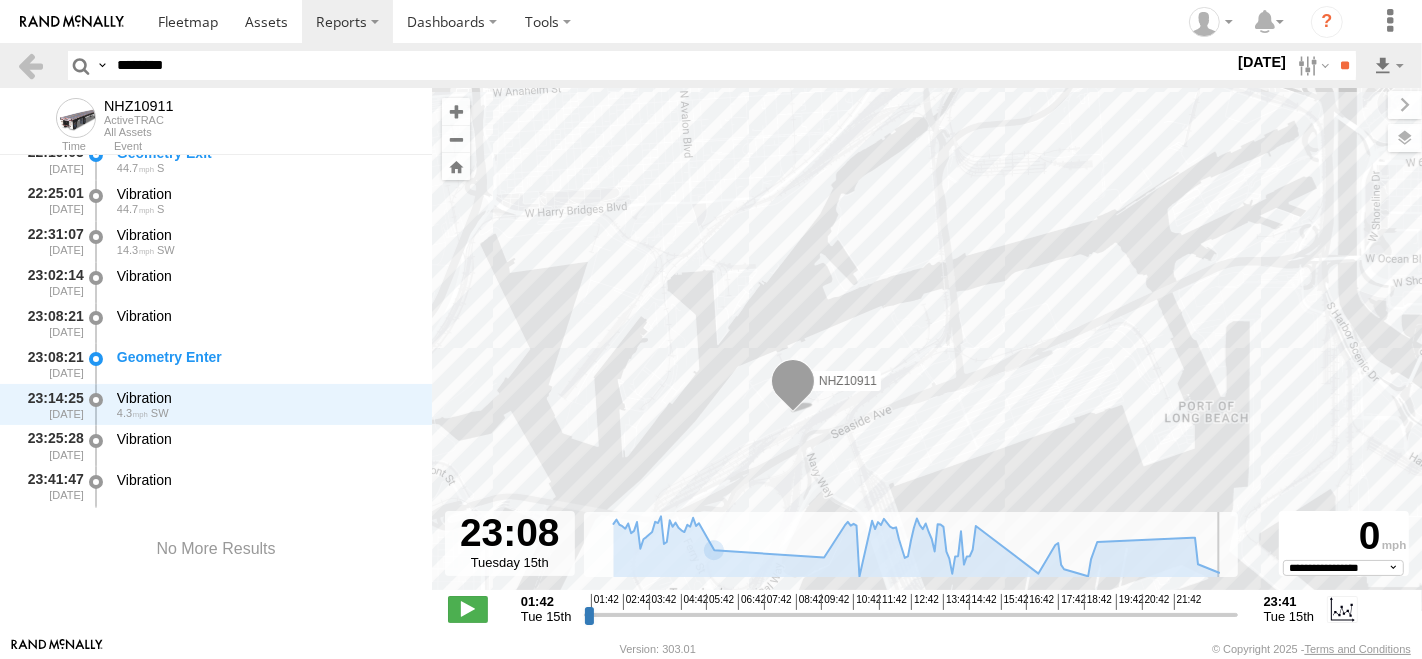 drag, startPoint x: 585, startPoint y: 612, endPoint x: 1216, endPoint y: 627, distance: 631.1783 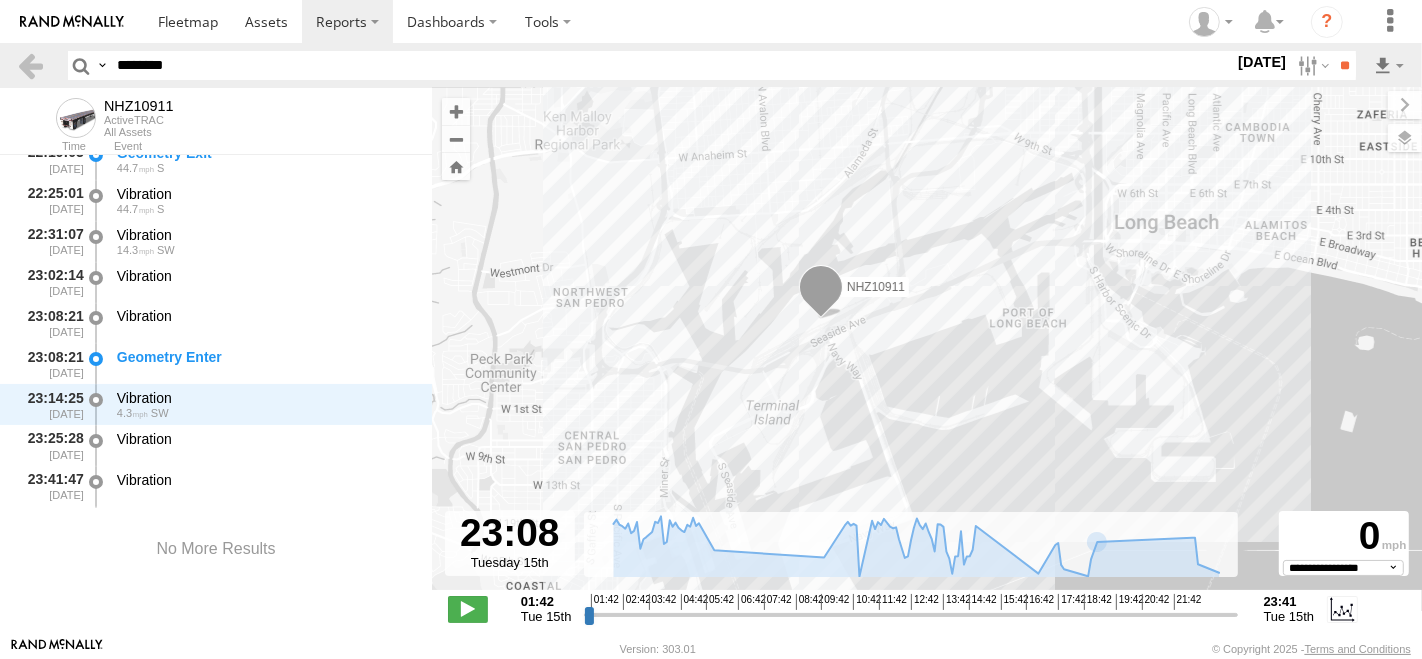 drag, startPoint x: 993, startPoint y: 436, endPoint x: 973, endPoint y: 352, distance: 86.34813 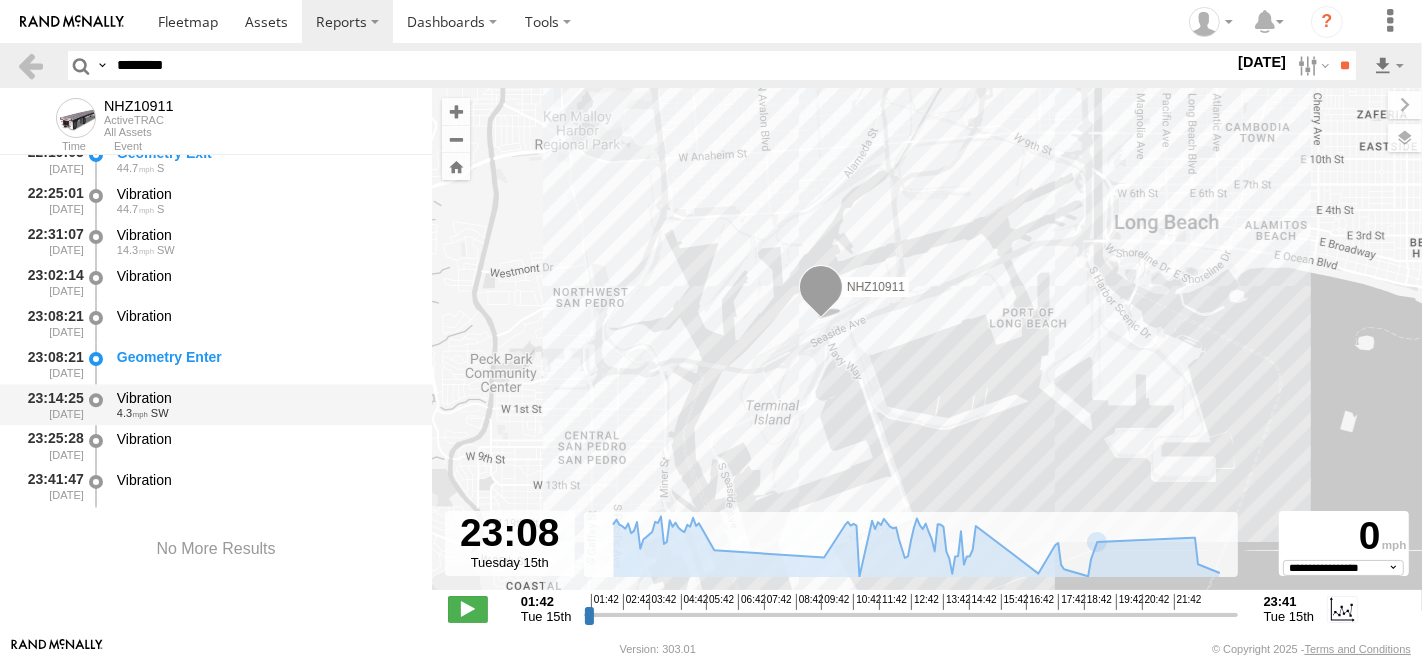 scroll, scrollTop: 4607, scrollLeft: 0, axis: vertical 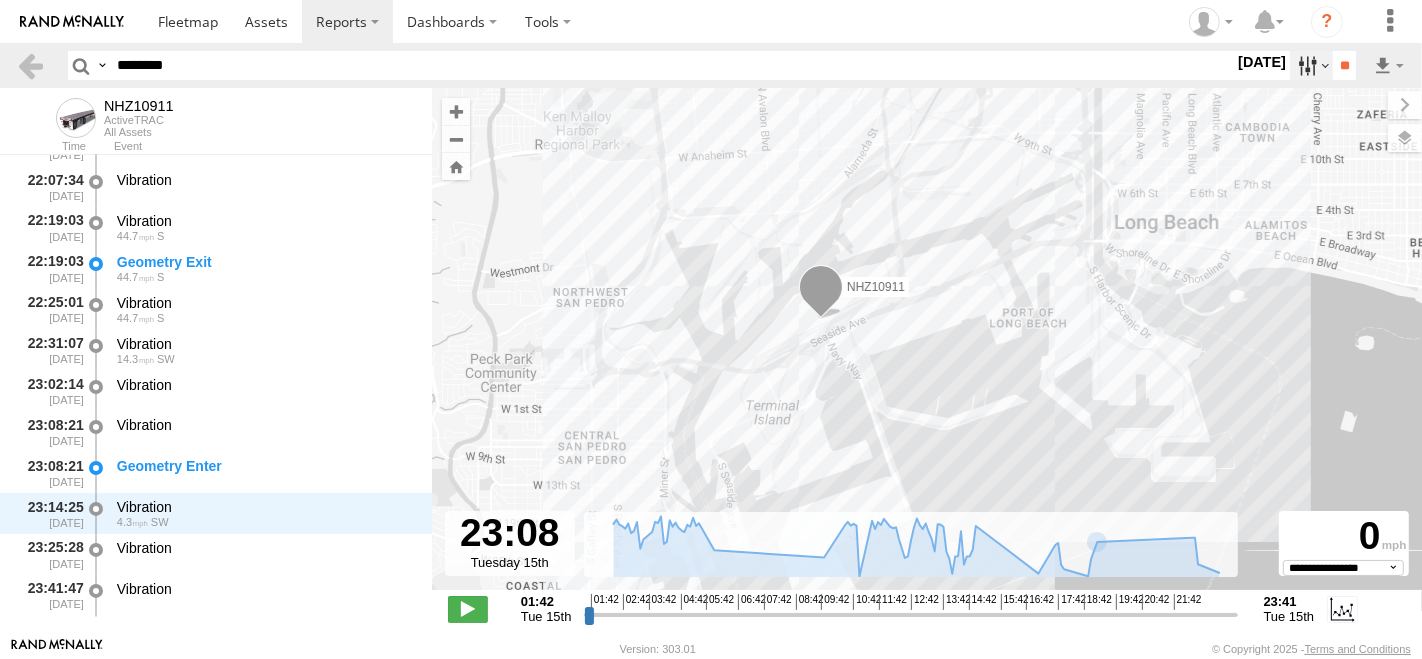 click at bounding box center (1311, 65) 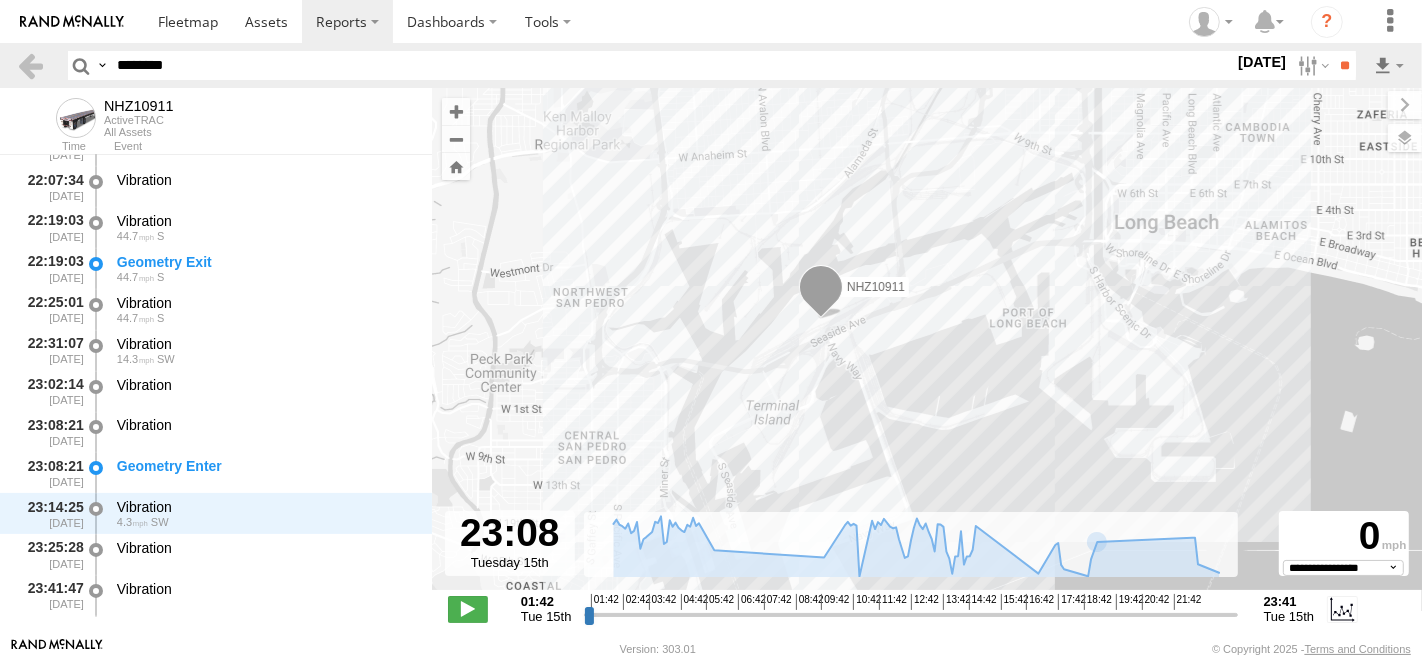 click at bounding box center (0, 0) 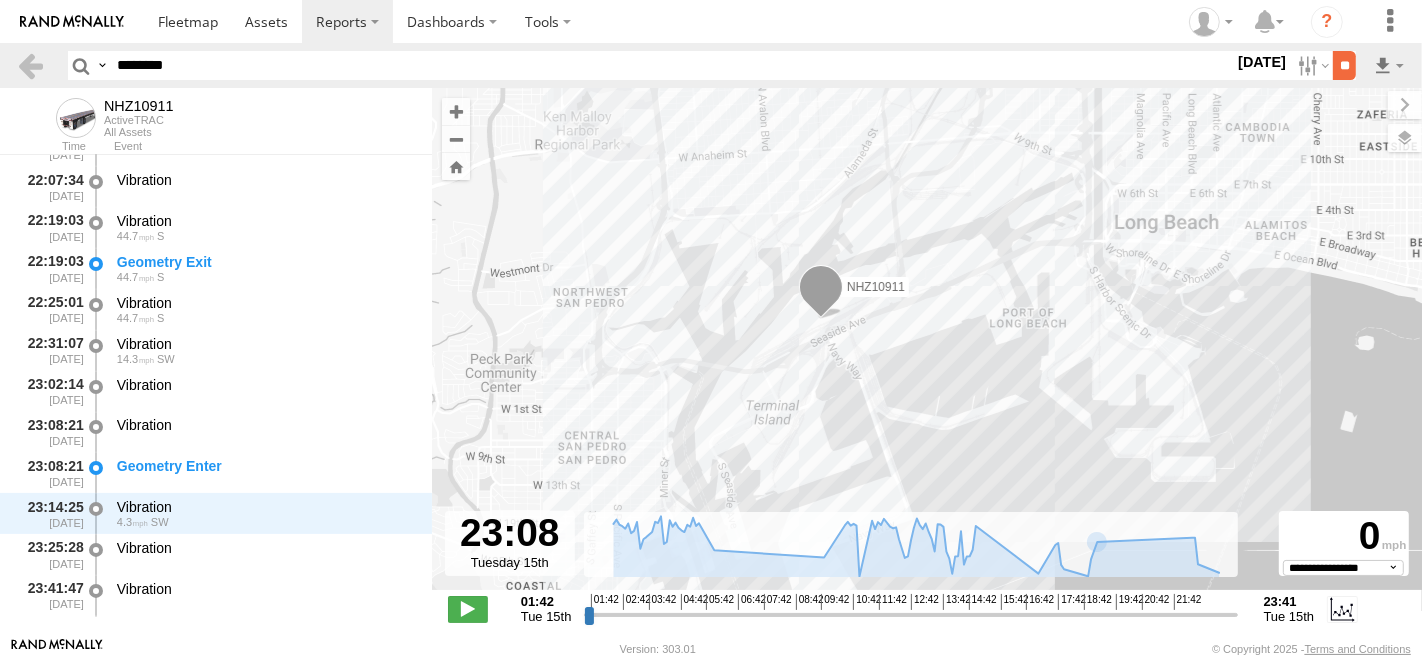 click on "**" at bounding box center [1344, 65] 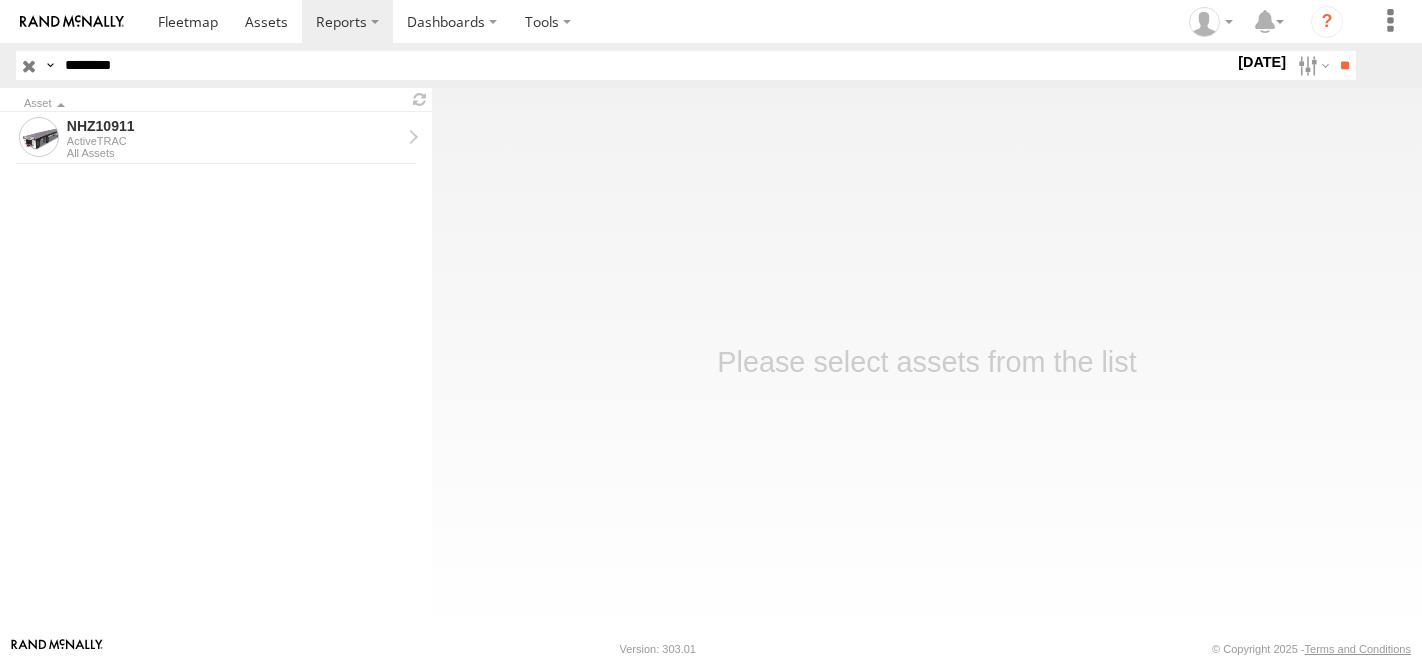 scroll, scrollTop: 0, scrollLeft: 0, axis: both 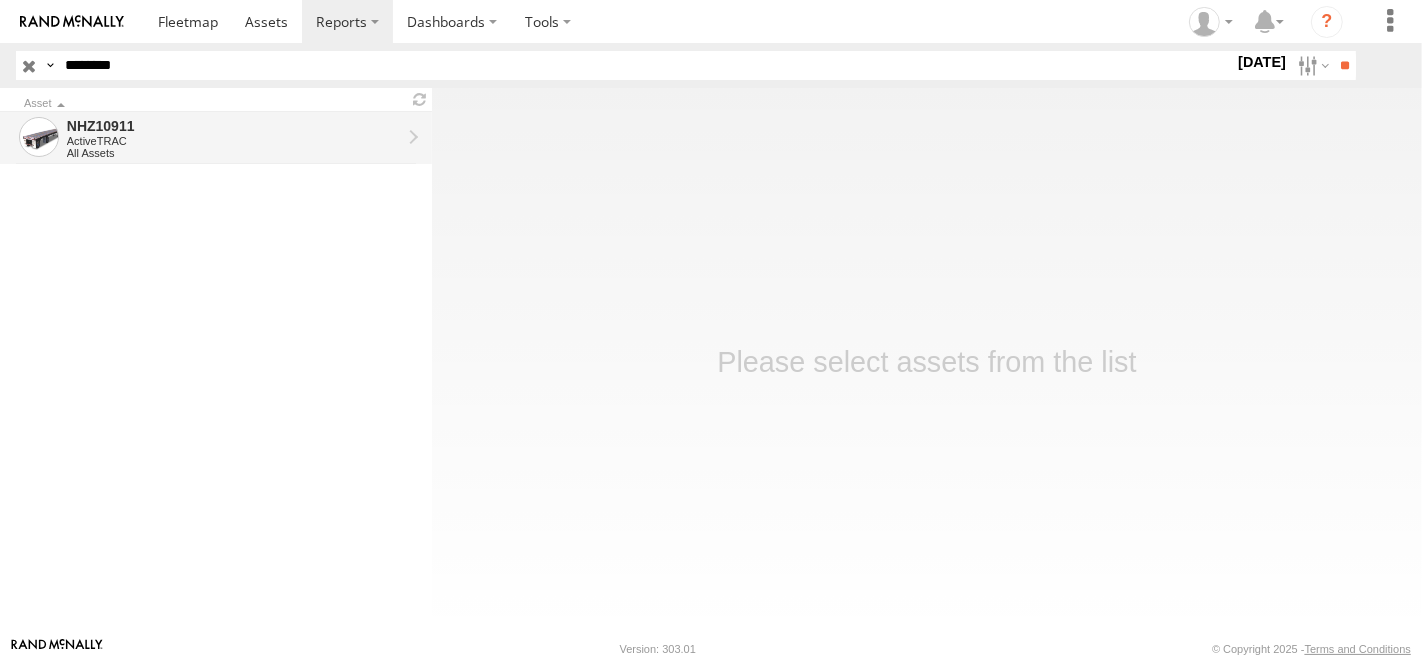 click on "NHZ10911" at bounding box center [234, 126] 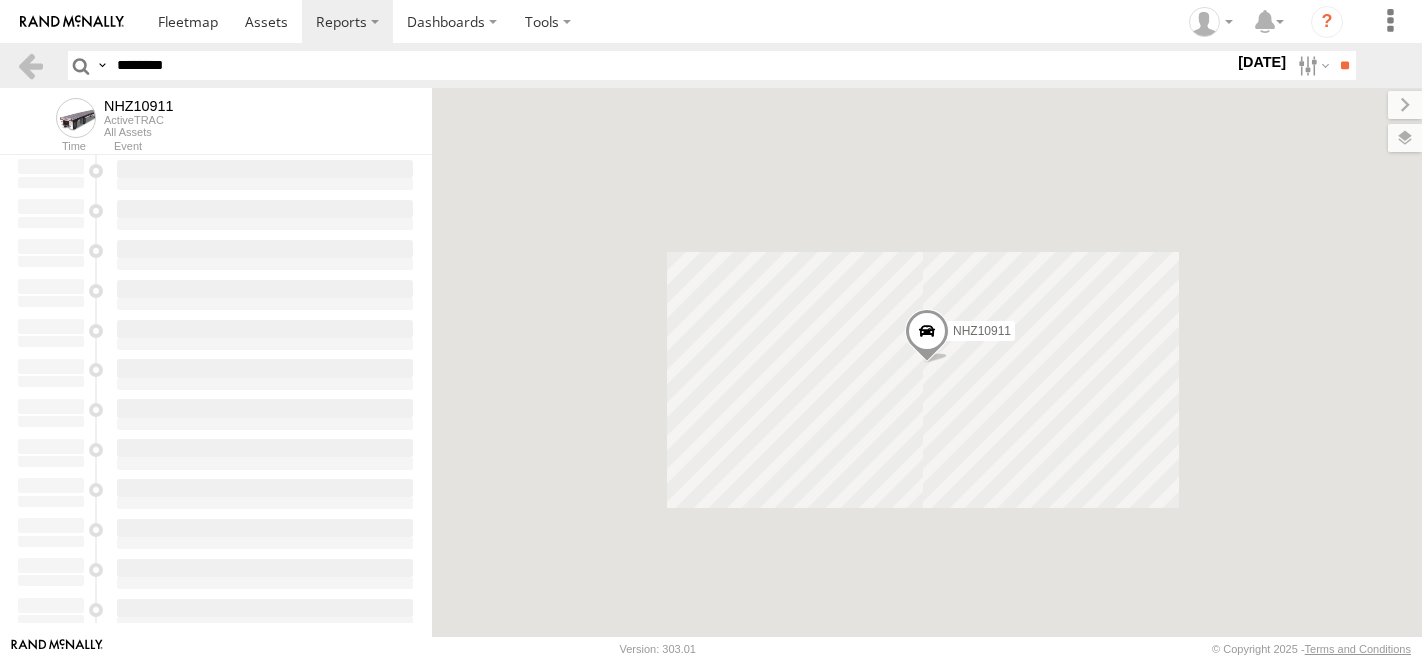 scroll, scrollTop: 0, scrollLeft: 0, axis: both 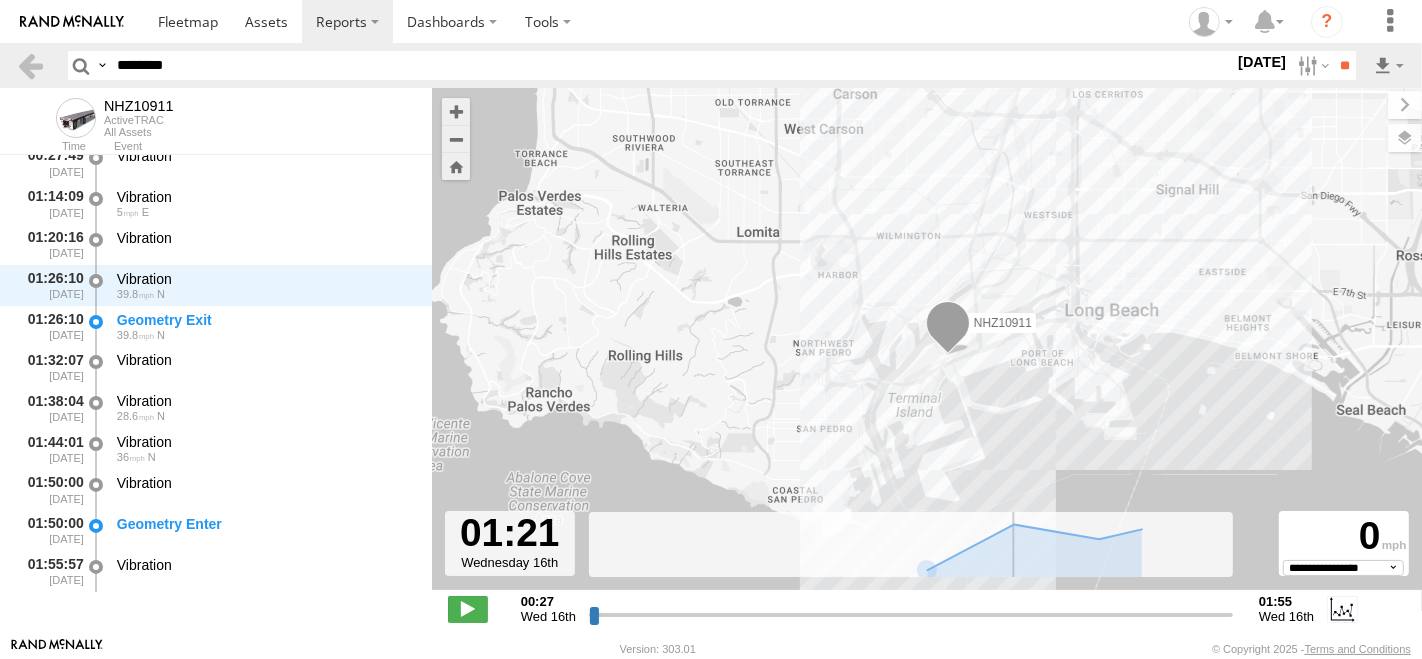 drag, startPoint x: 592, startPoint y: 614, endPoint x: 970, endPoint y: 636, distance: 378.63968 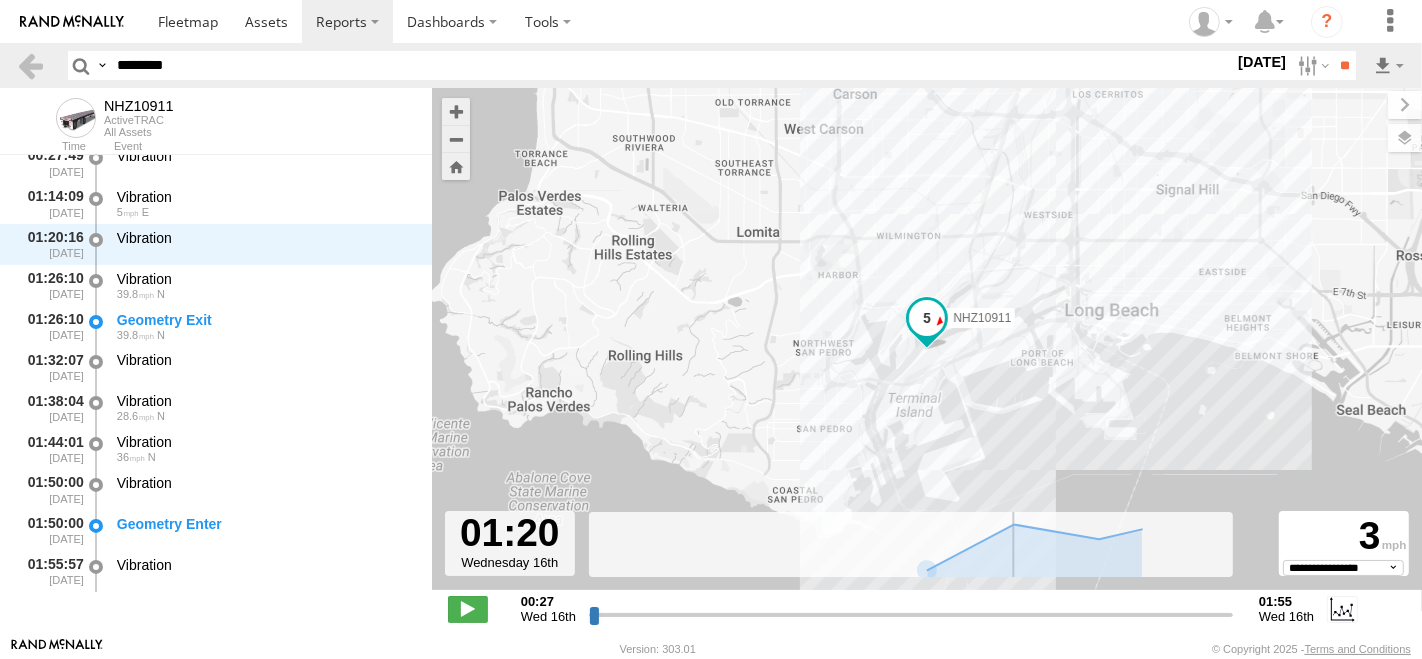 scroll, scrollTop: 14, scrollLeft: 0, axis: vertical 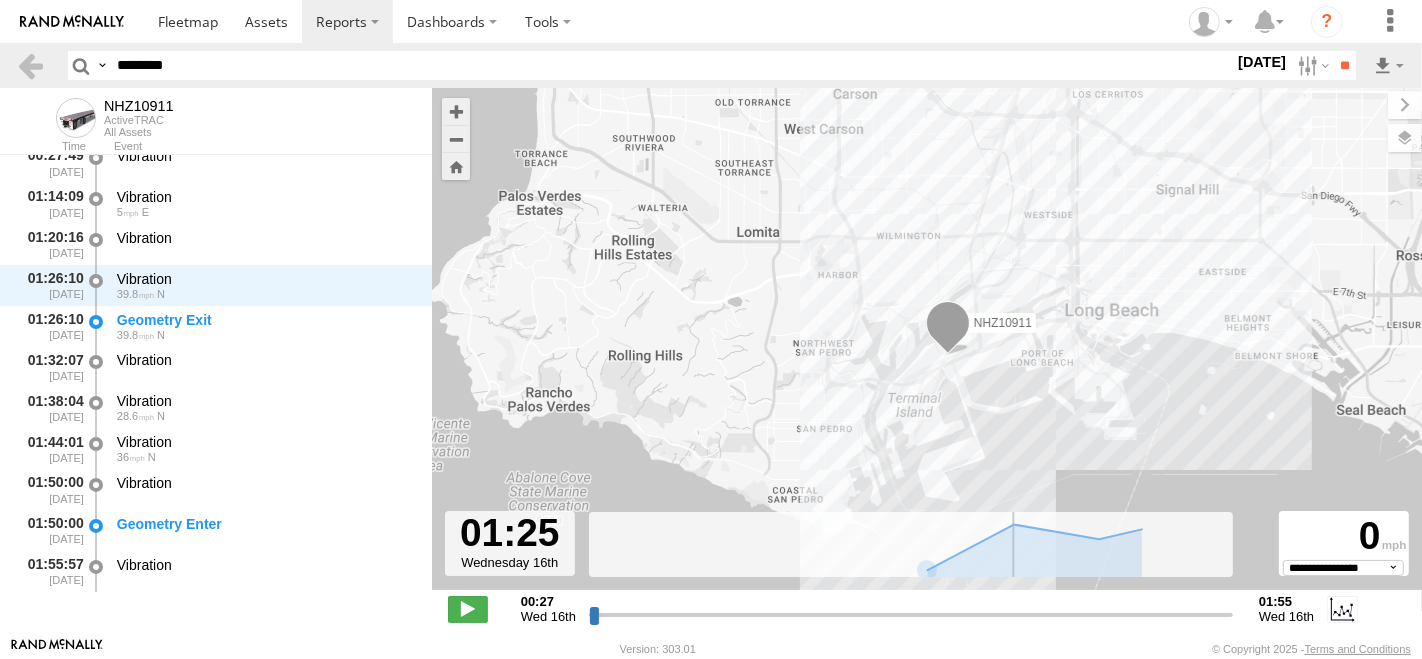 drag, startPoint x: 970, startPoint y: 612, endPoint x: 1011, endPoint y: 615, distance: 41.109608 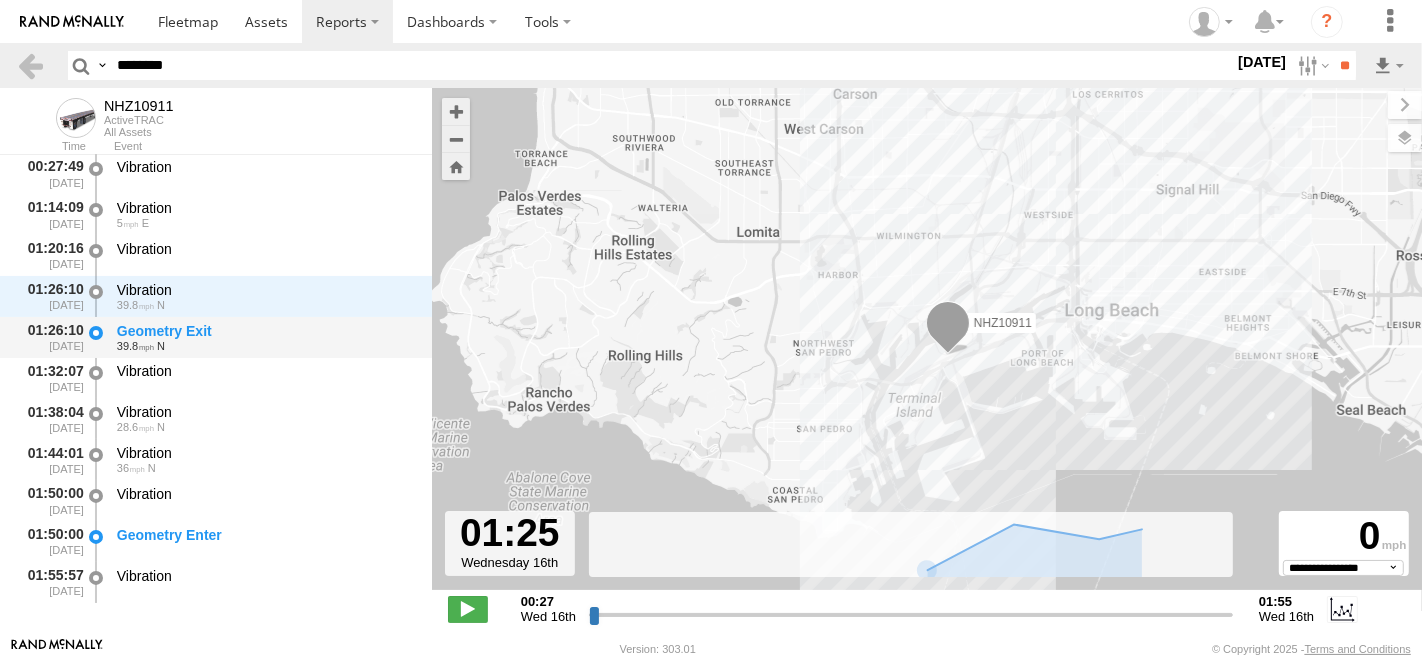 scroll, scrollTop: 0, scrollLeft: 0, axis: both 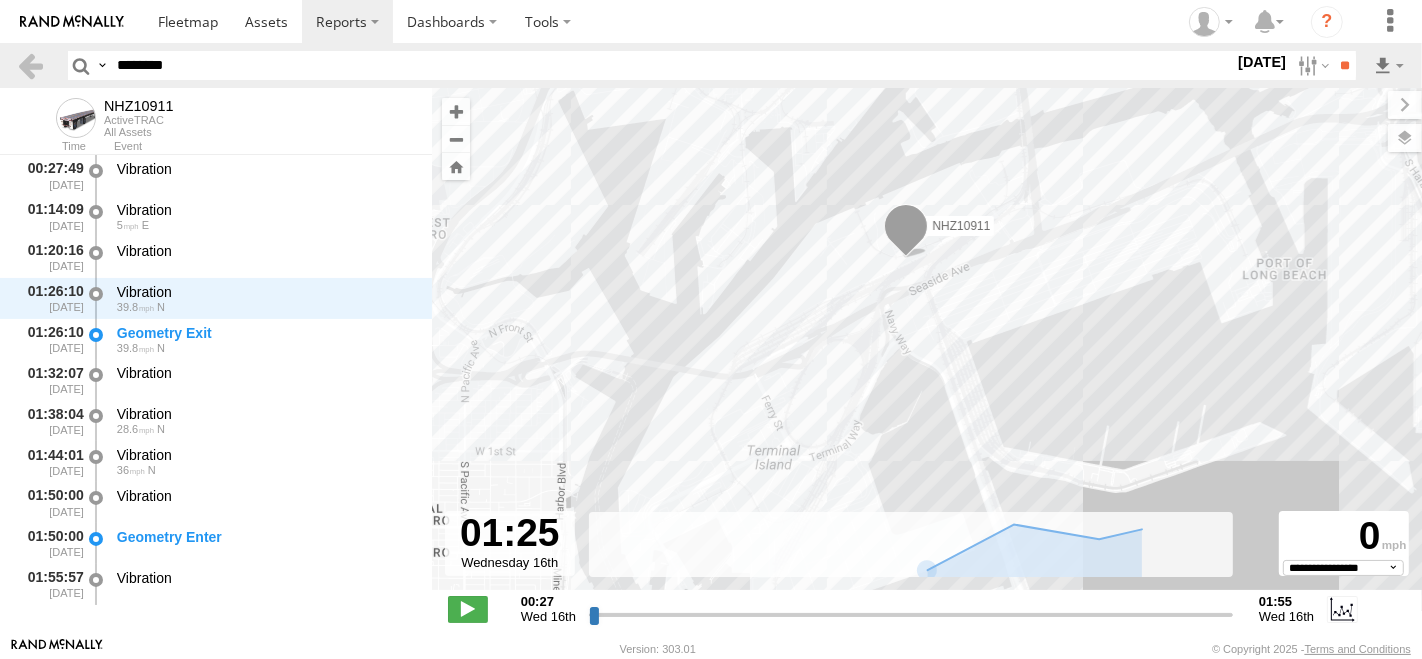 drag, startPoint x: 1129, startPoint y: 381, endPoint x: 1234, endPoint y: 347, distance: 110.36757 